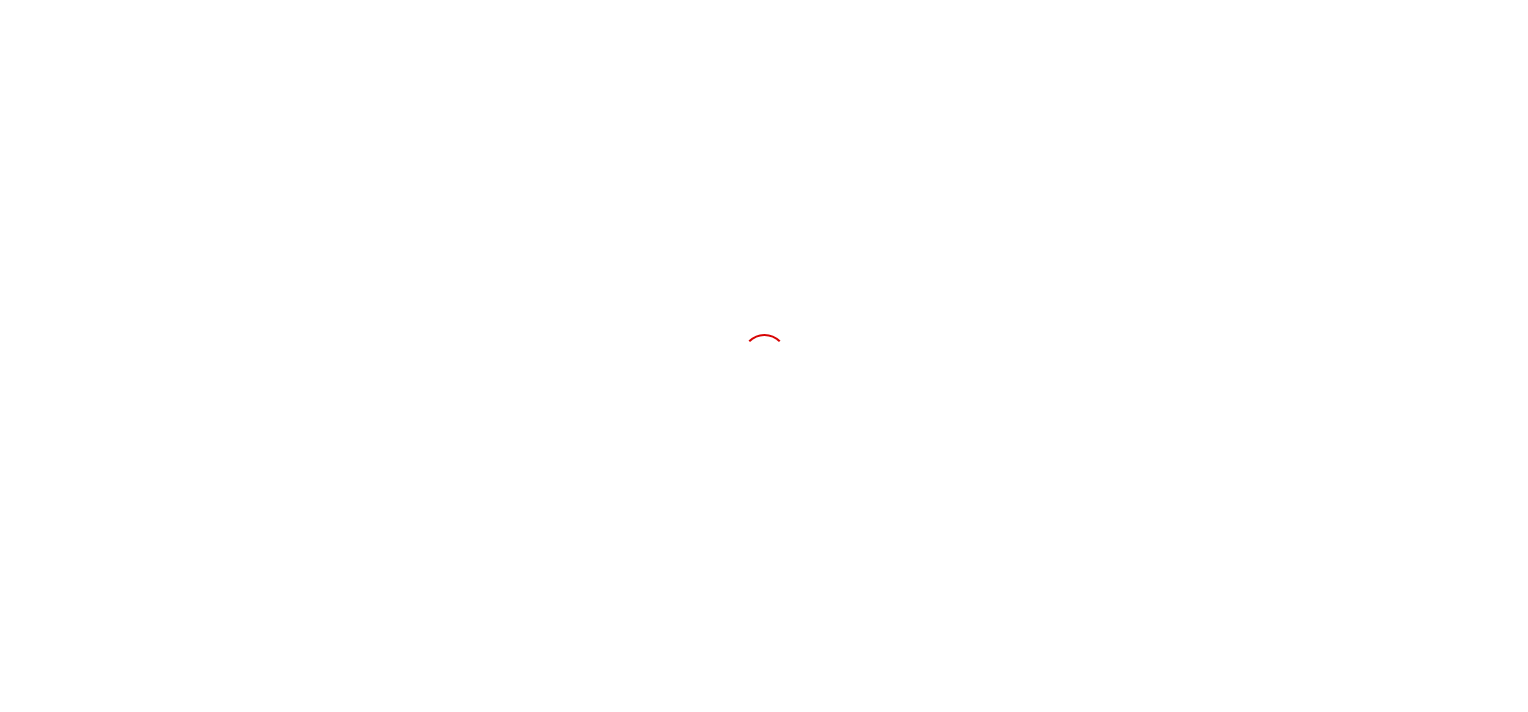 scroll, scrollTop: 0, scrollLeft: 0, axis: both 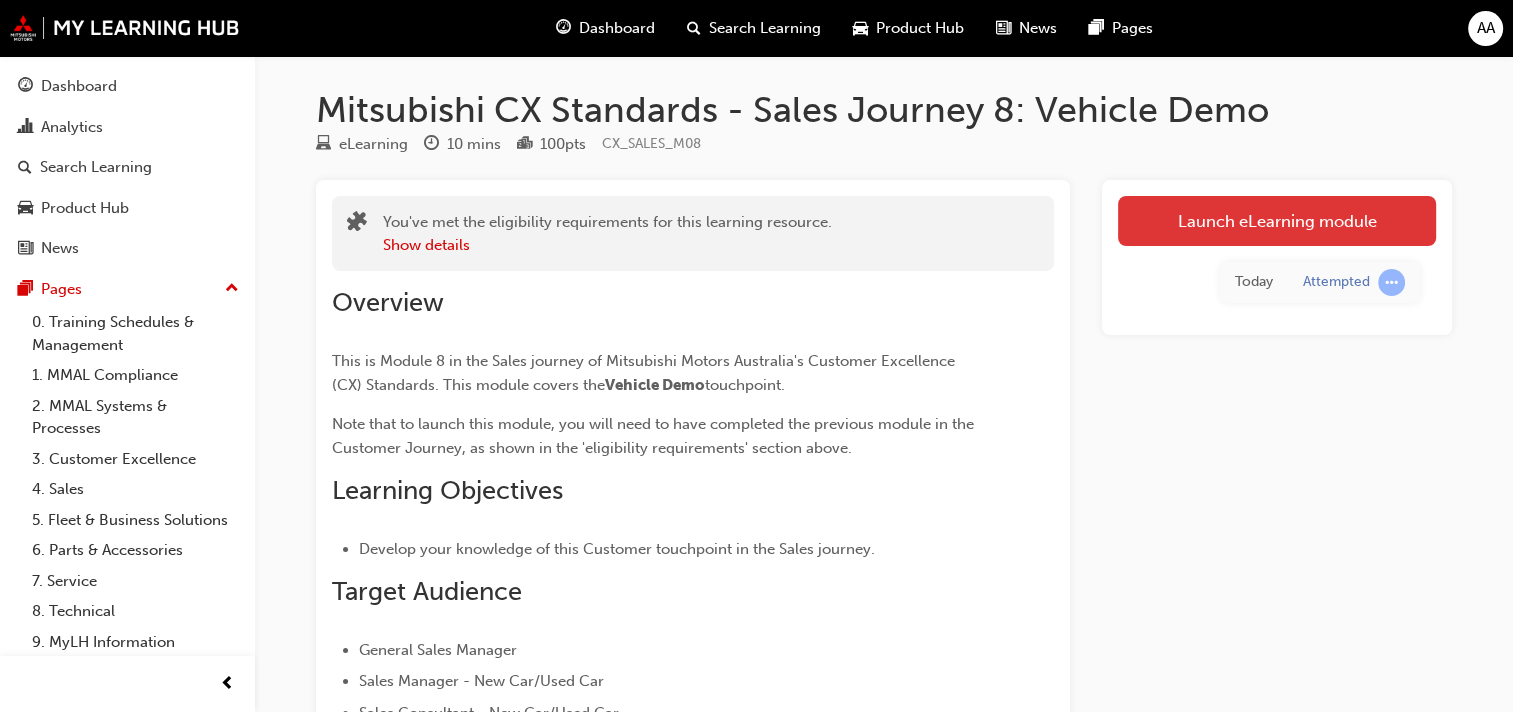 click on "Launch eLearning module" at bounding box center [1277, 221] 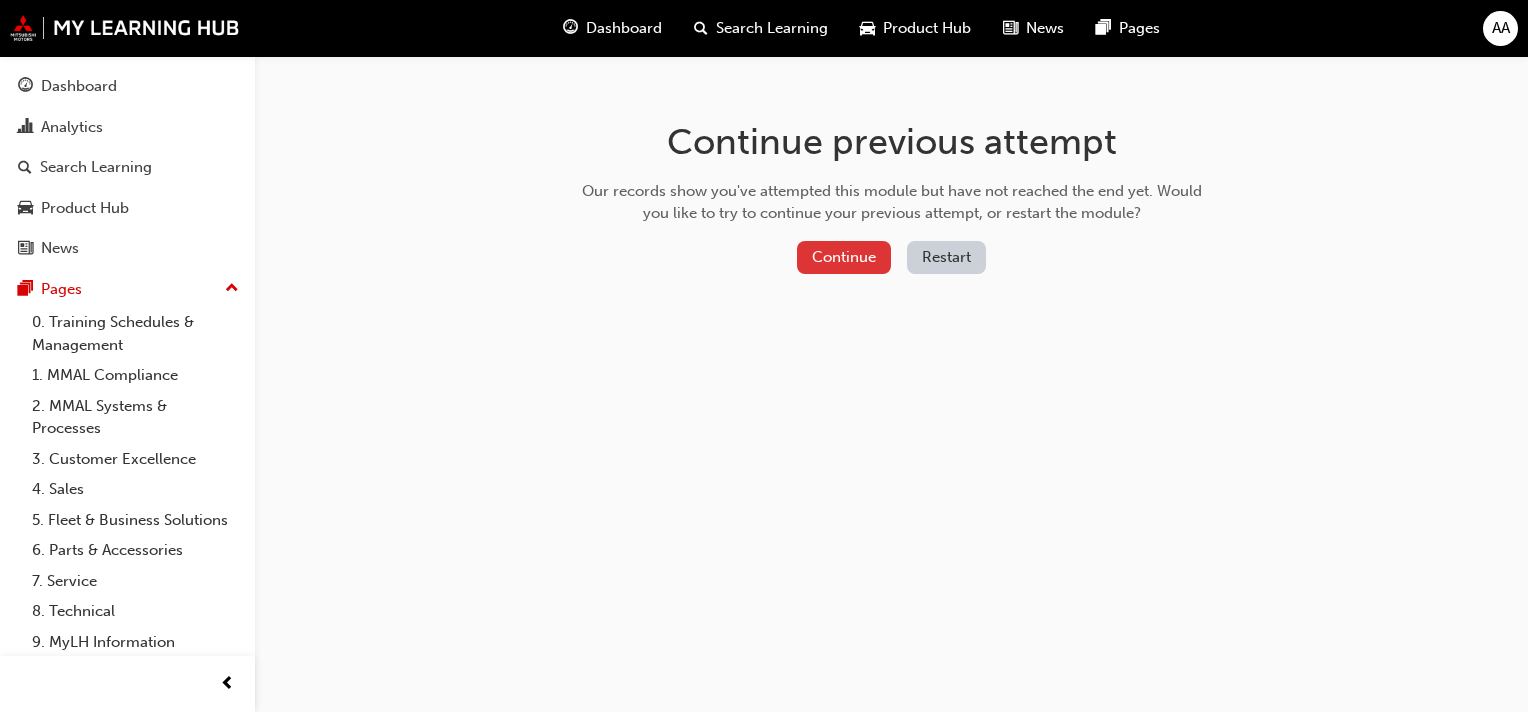 click on "Continue" at bounding box center [844, 257] 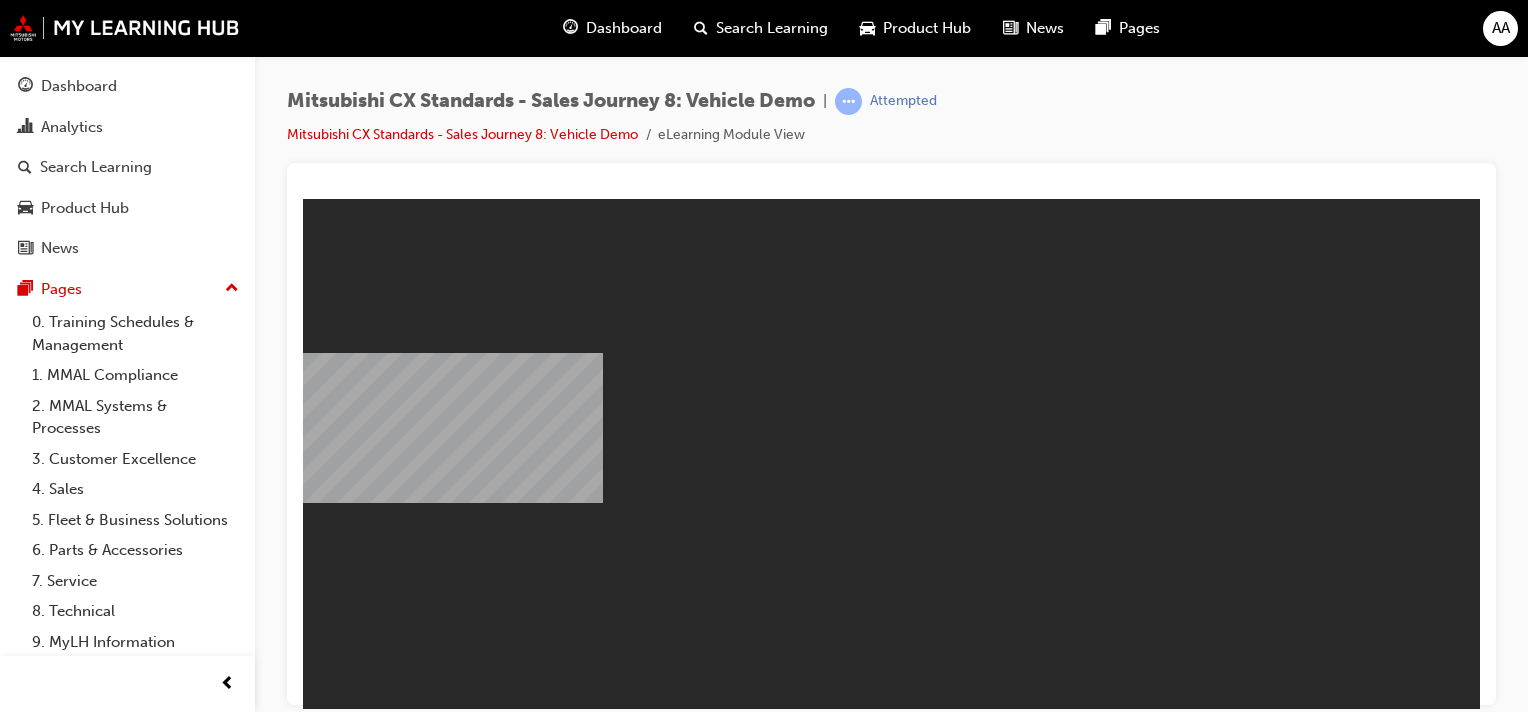 scroll, scrollTop: 0, scrollLeft: 0, axis: both 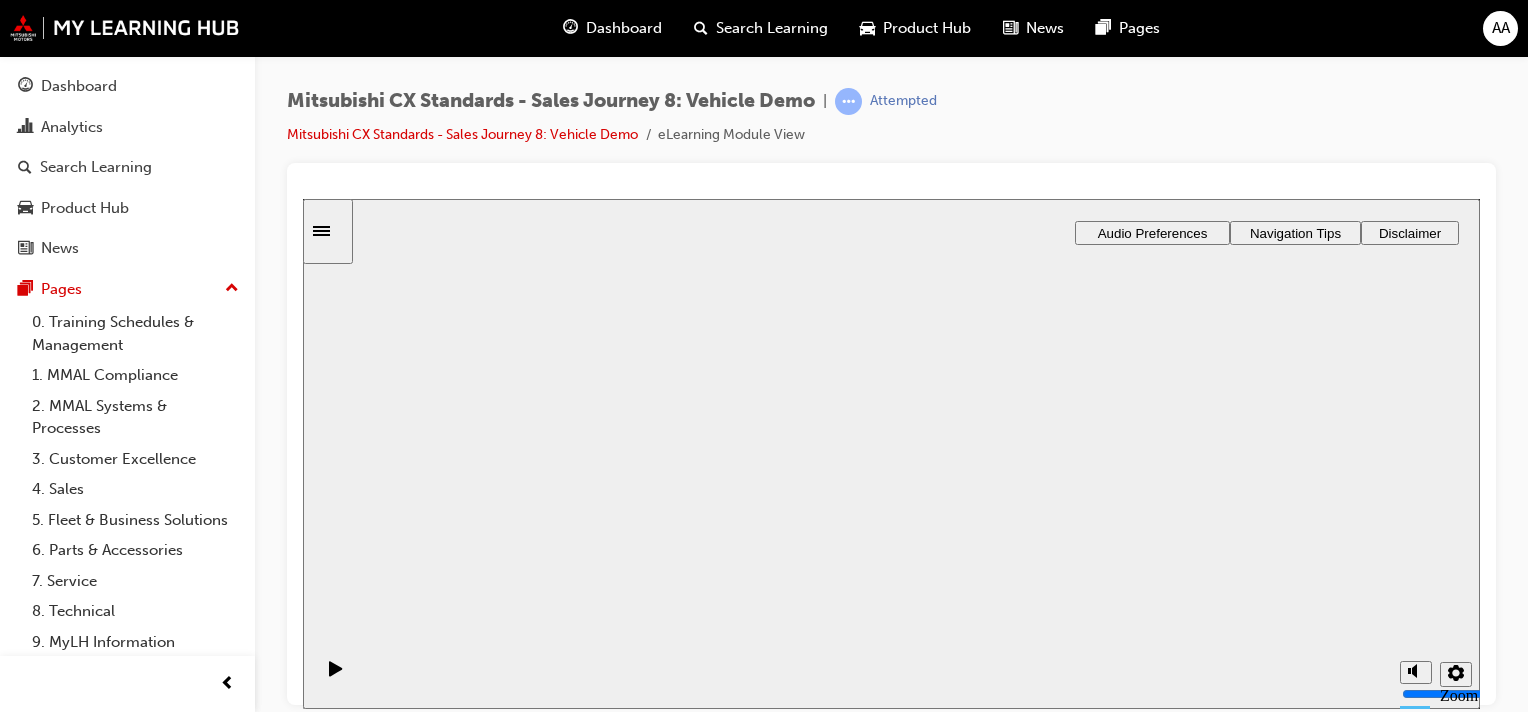 drag, startPoint x: 896, startPoint y: 470, endPoint x: 914, endPoint y: 454, distance: 24.083189 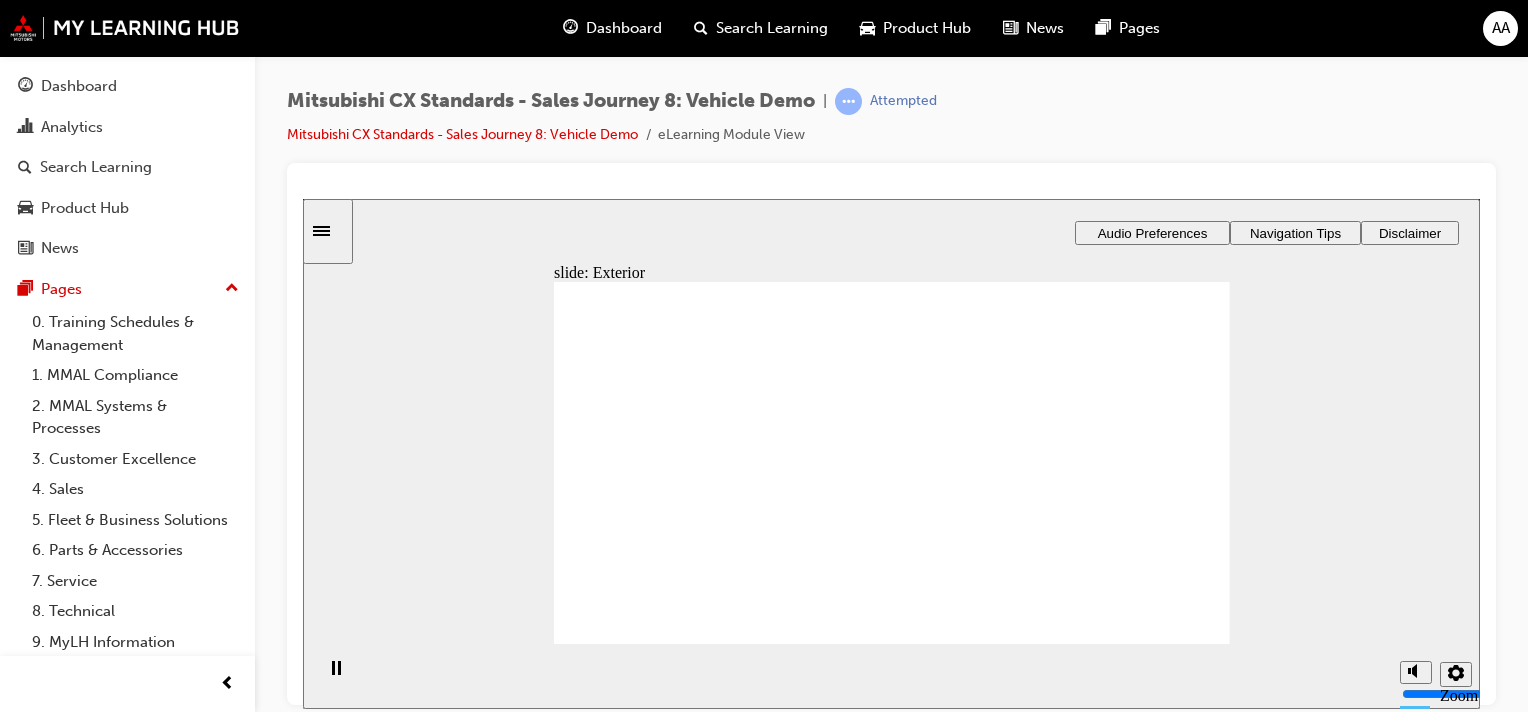 checkbox on "true" 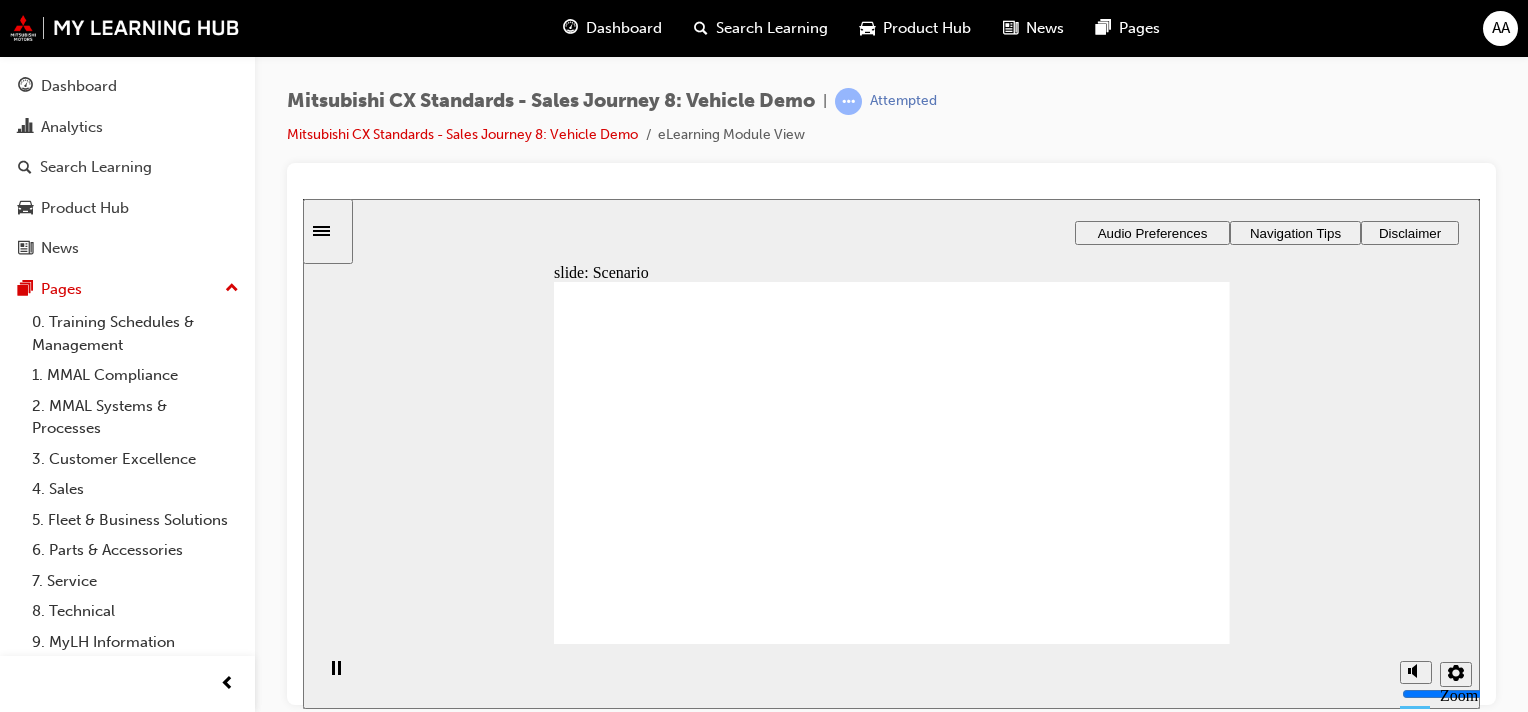 checkbox on "true" 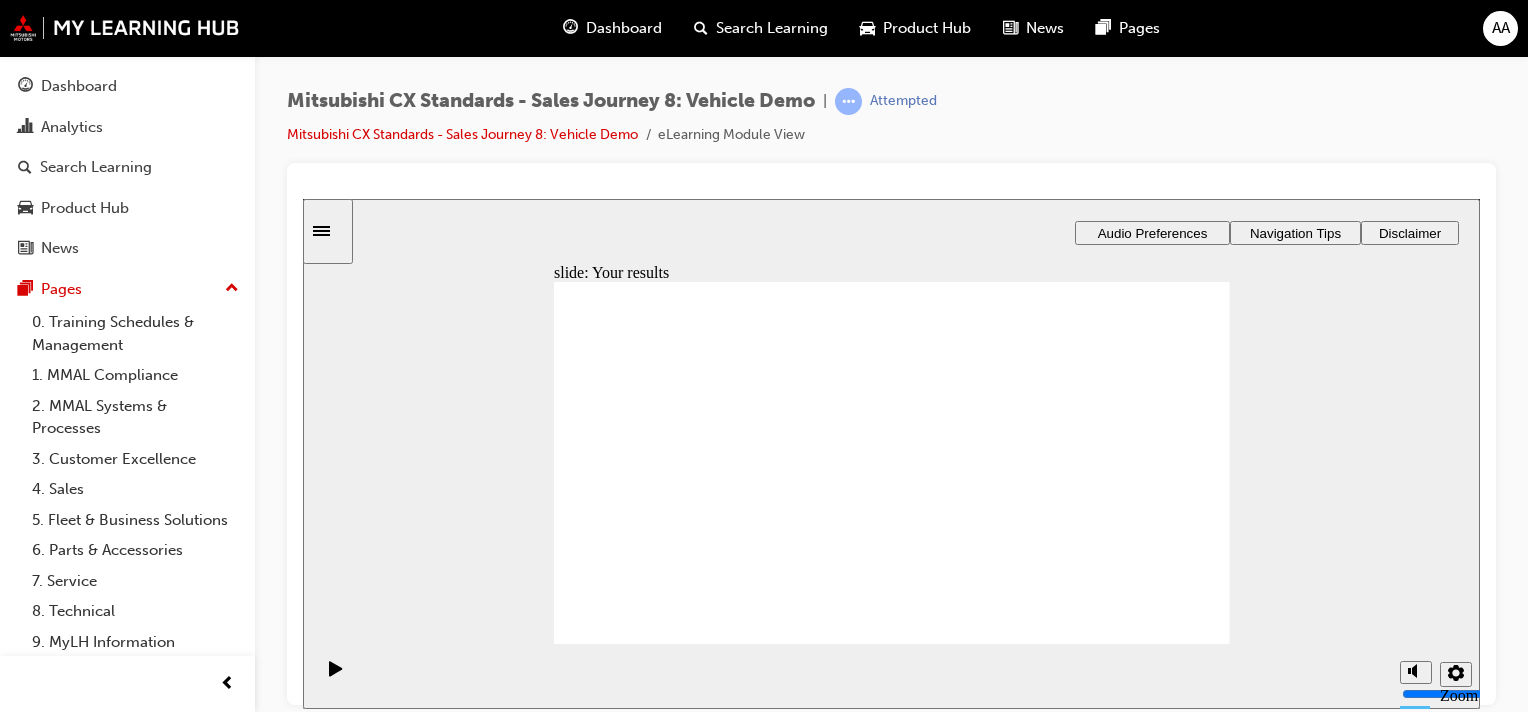 click 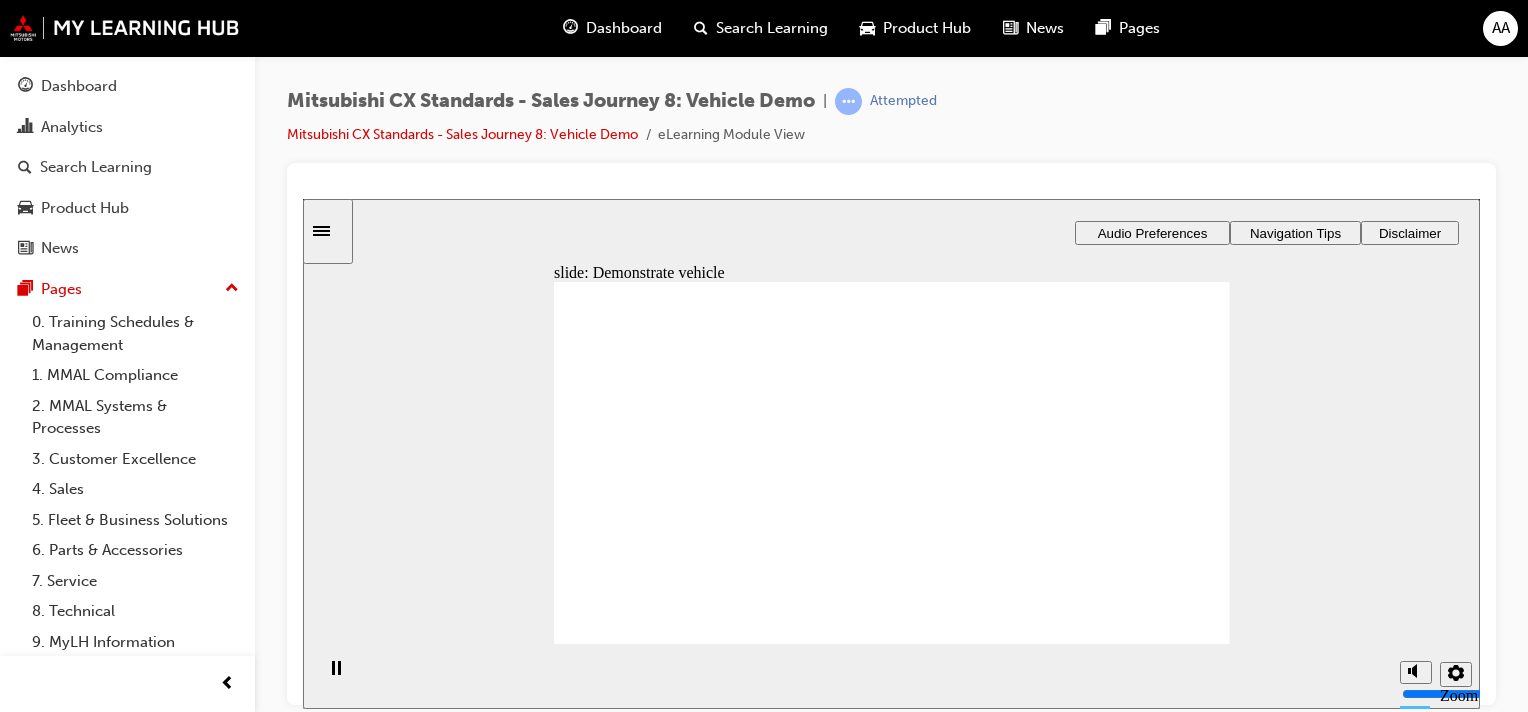 checkbox on "true" 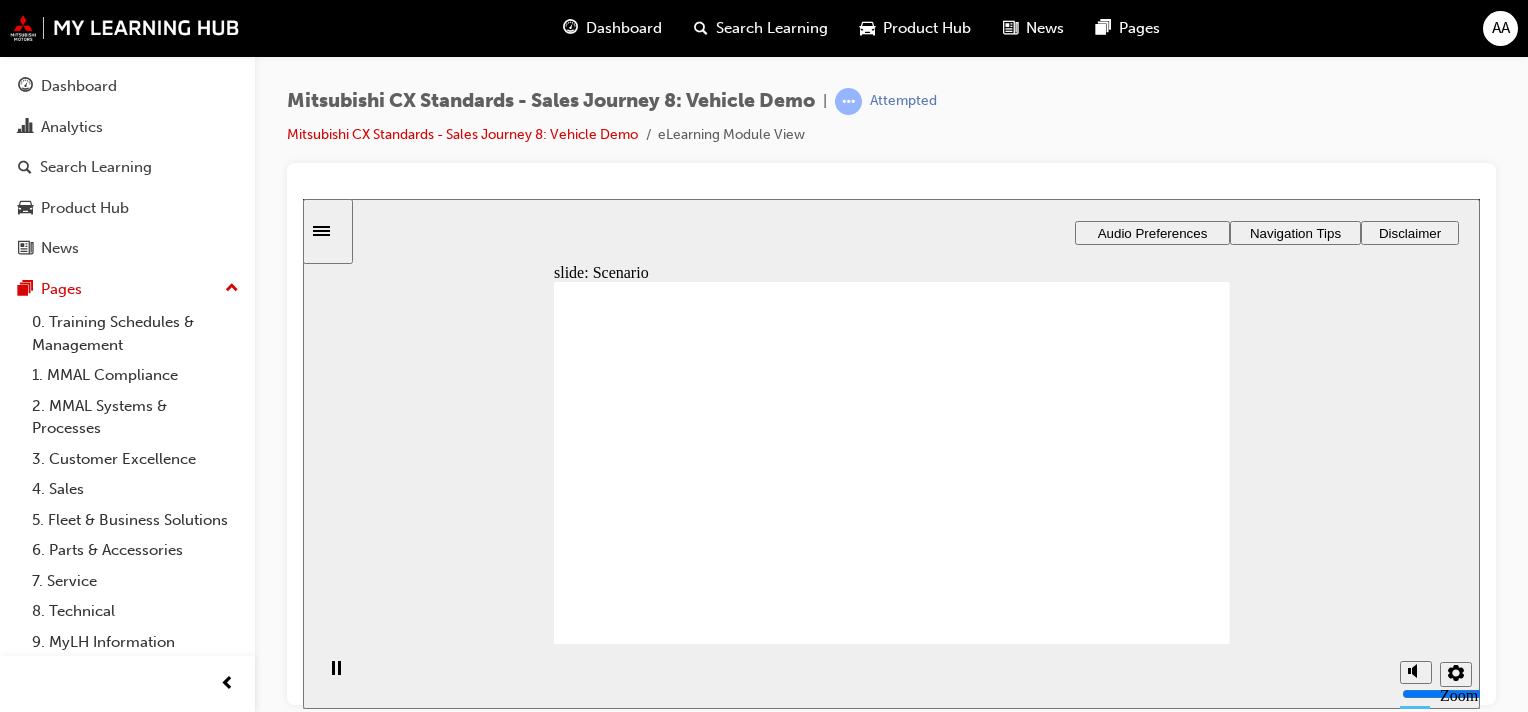 checkbox on "true" 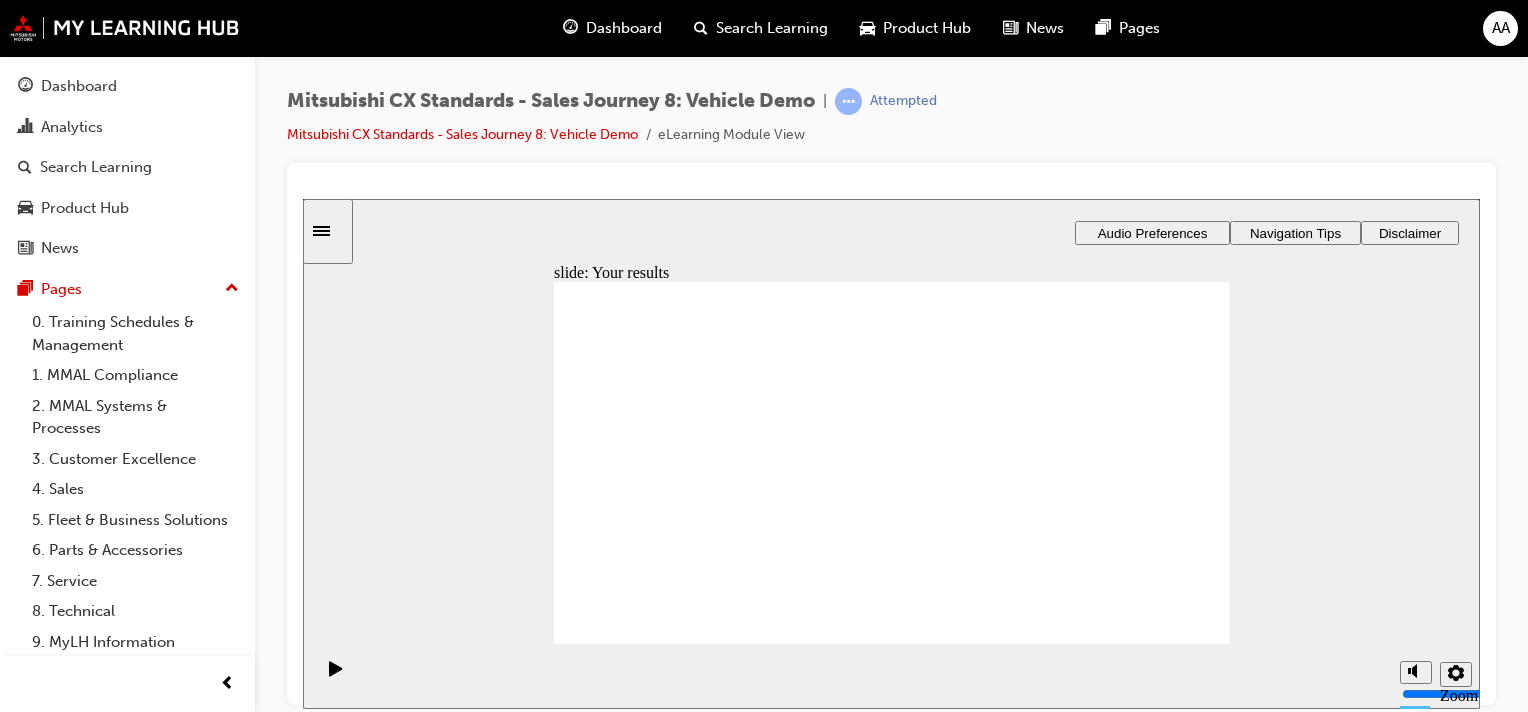 click 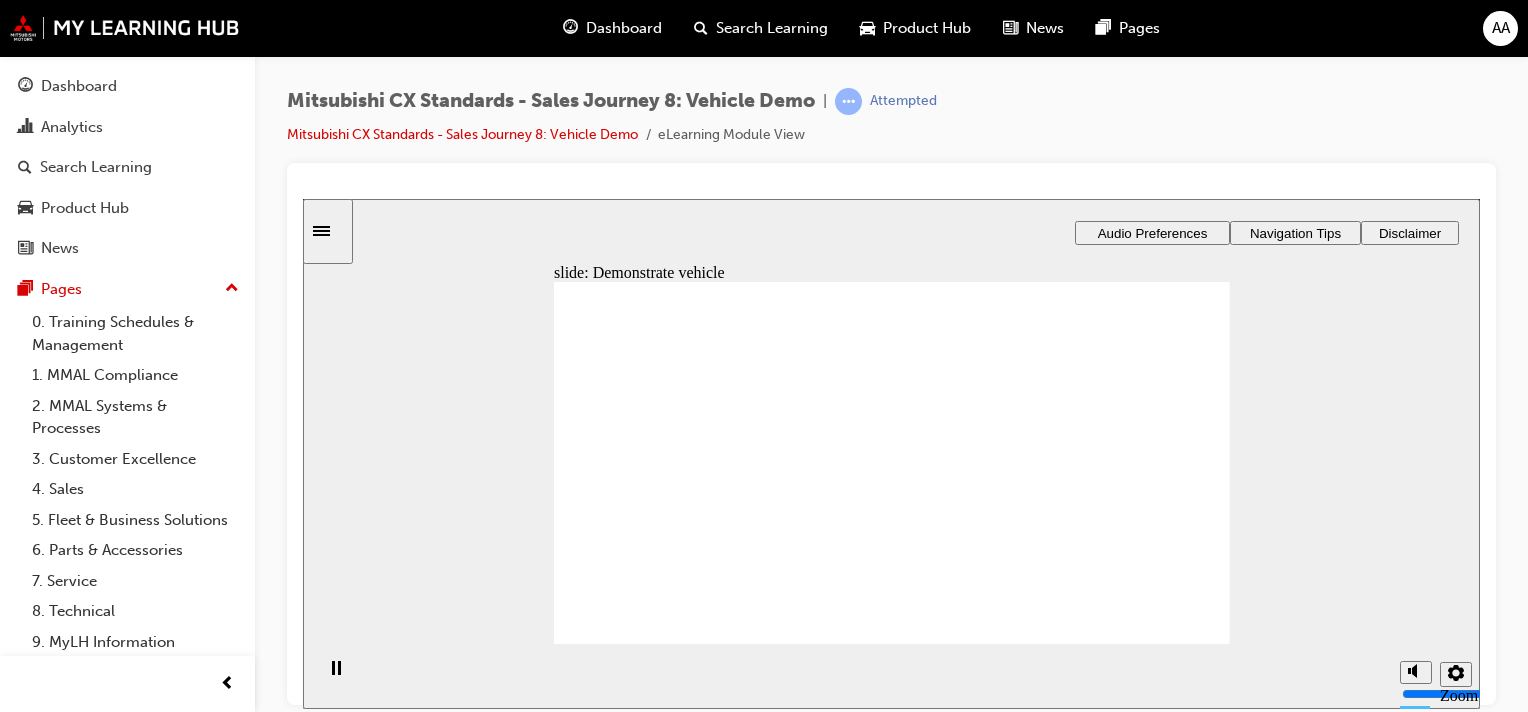 checkbox on "true" 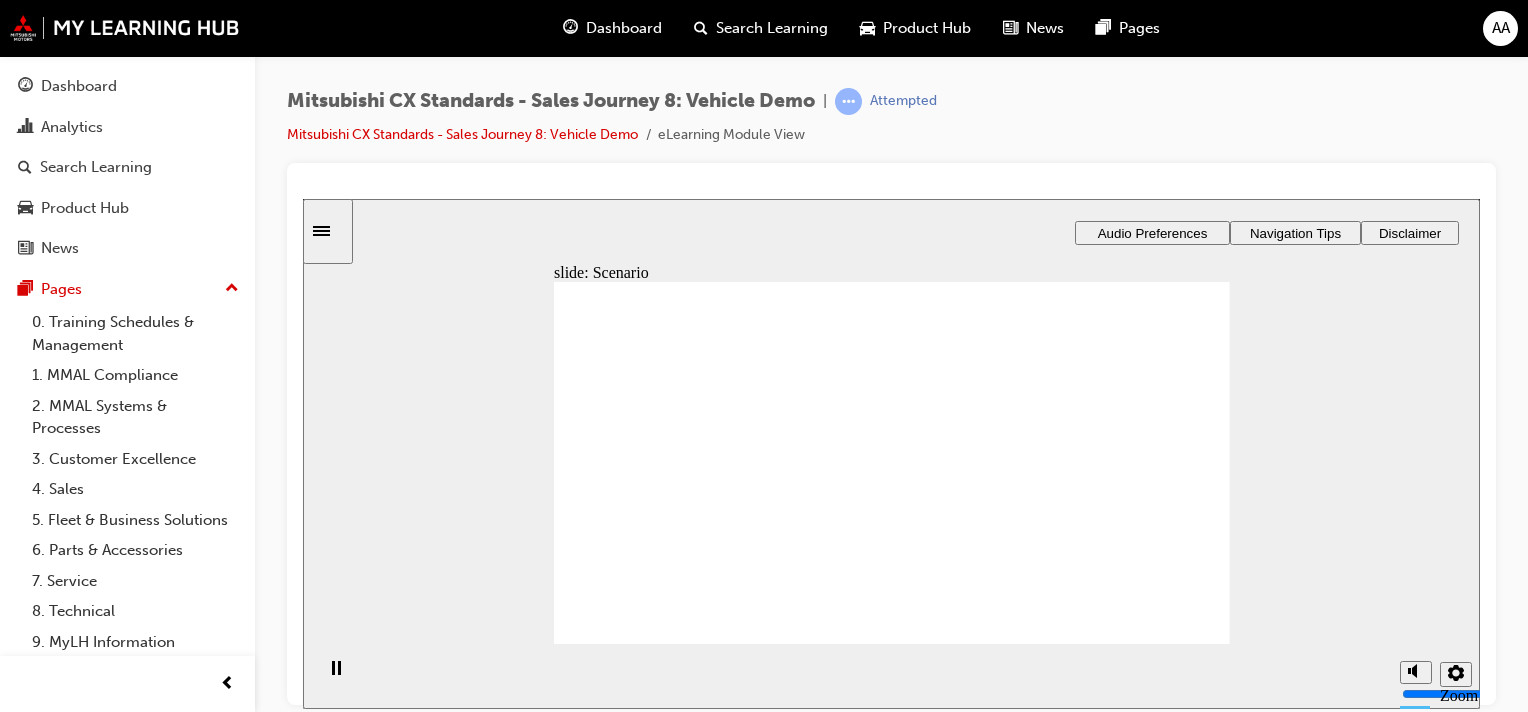 checkbox on "true" 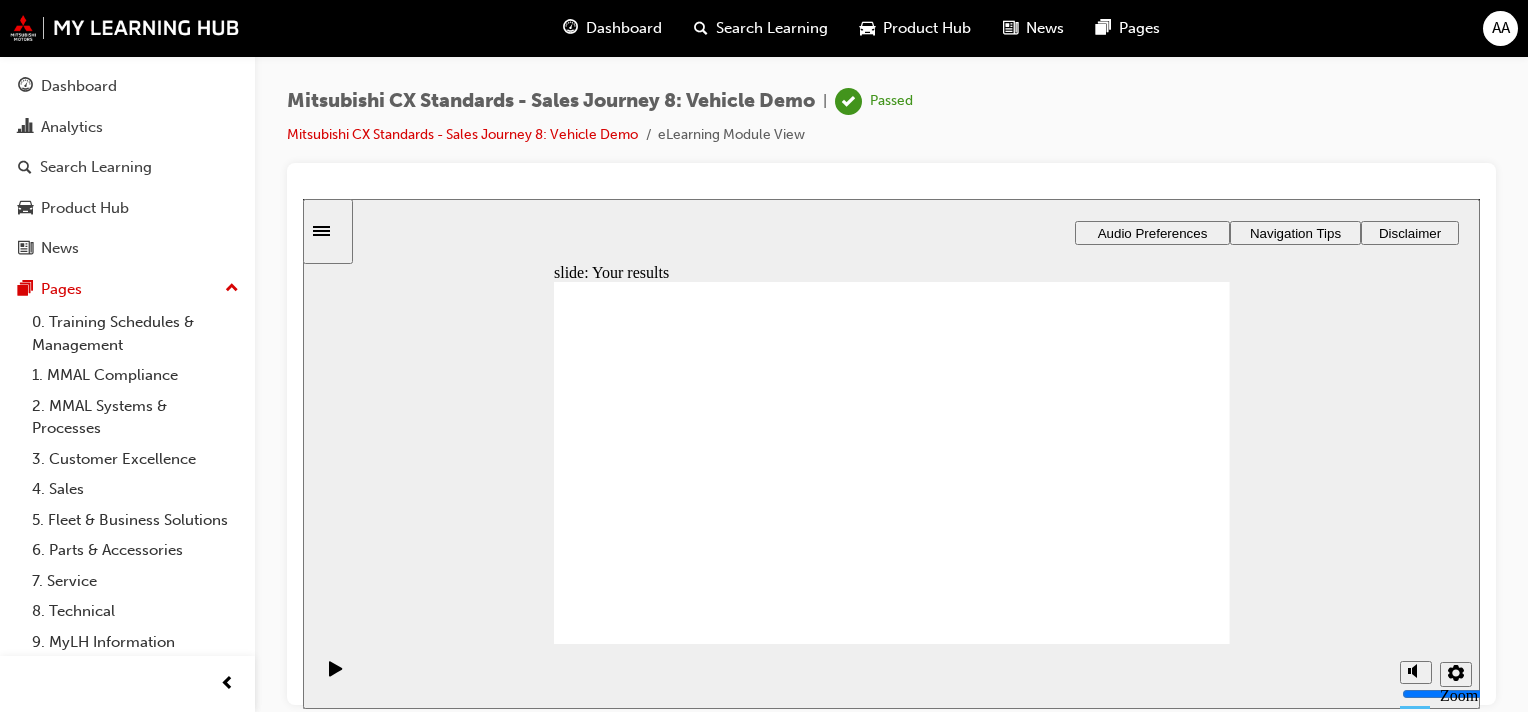 click 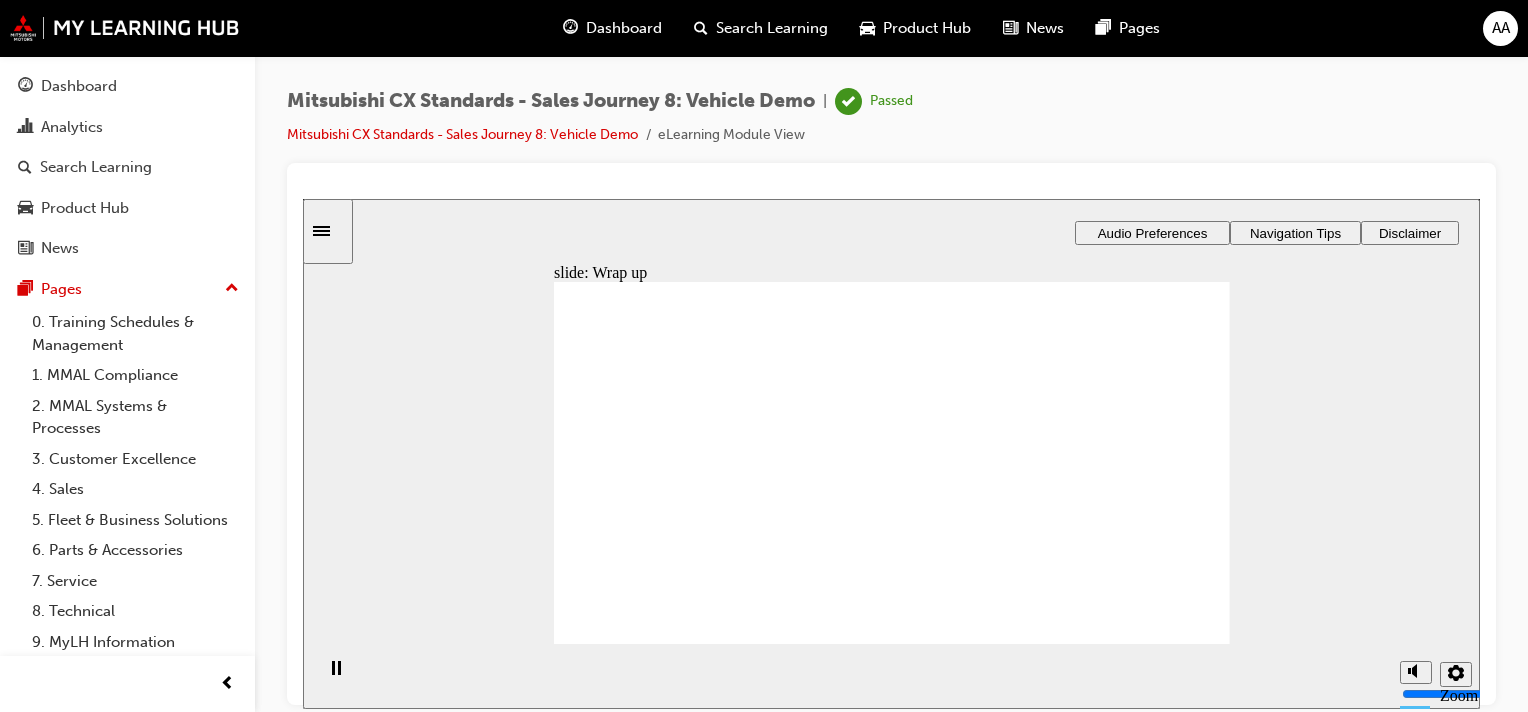 click 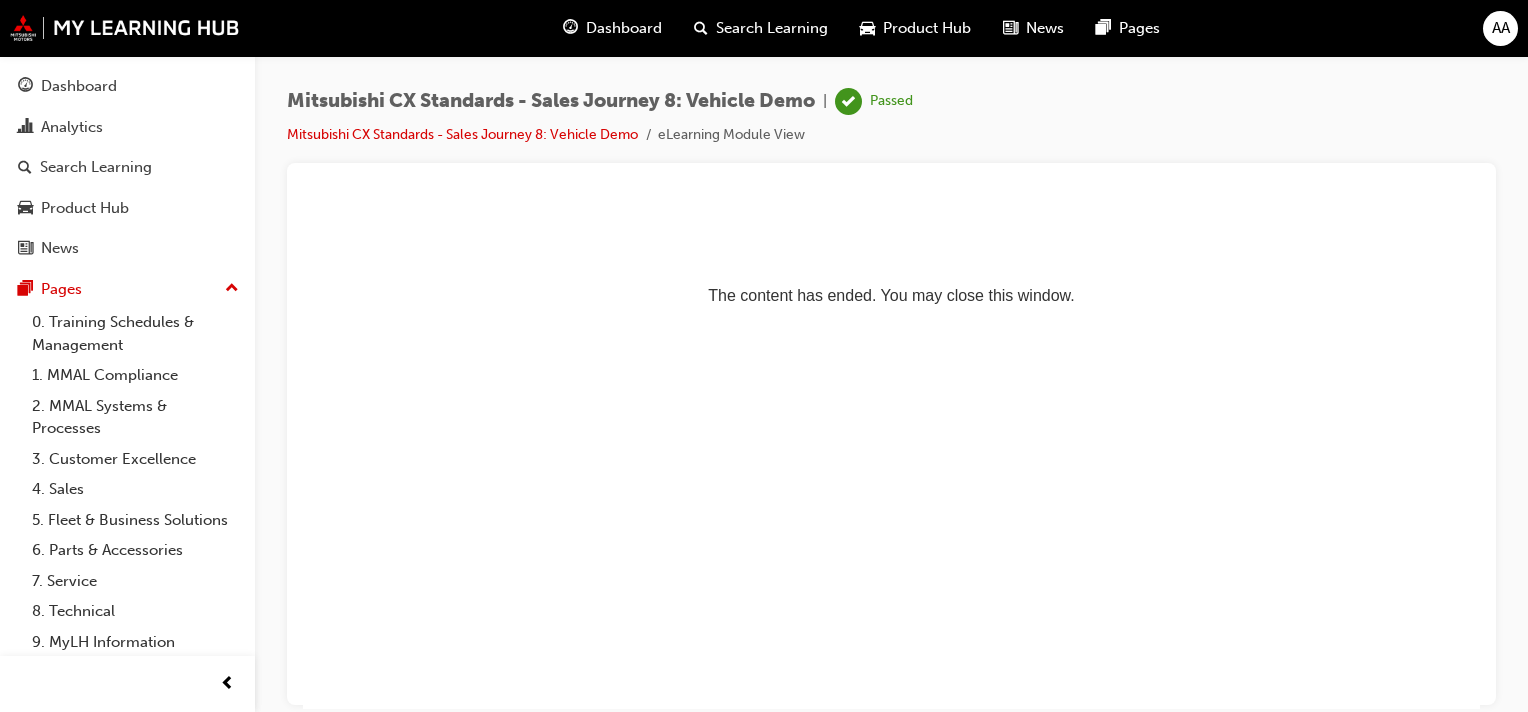 scroll, scrollTop: 0, scrollLeft: 0, axis: both 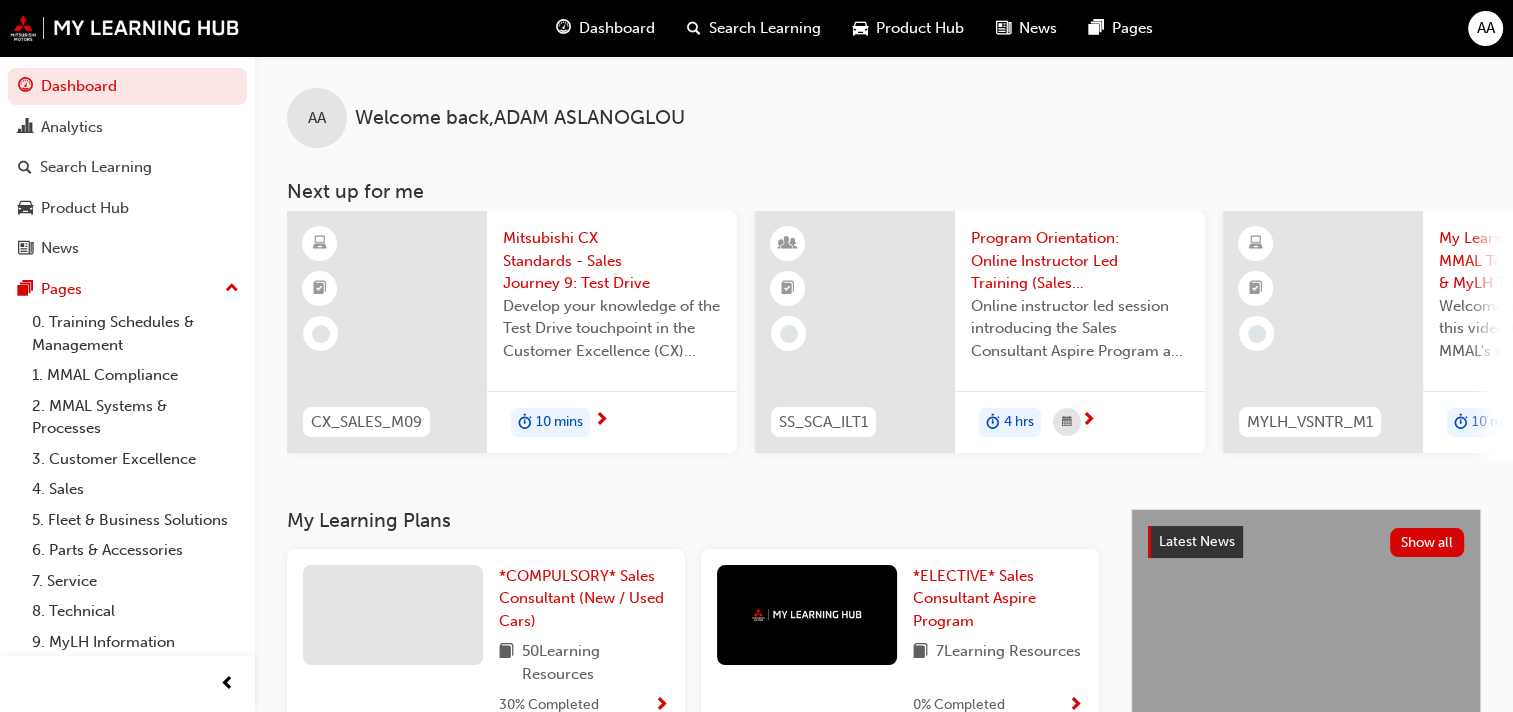 click on "Develop your knowledge of the Test Drive touchpoint in the Customer Excellence (CX) Sales journey." at bounding box center [612, 329] 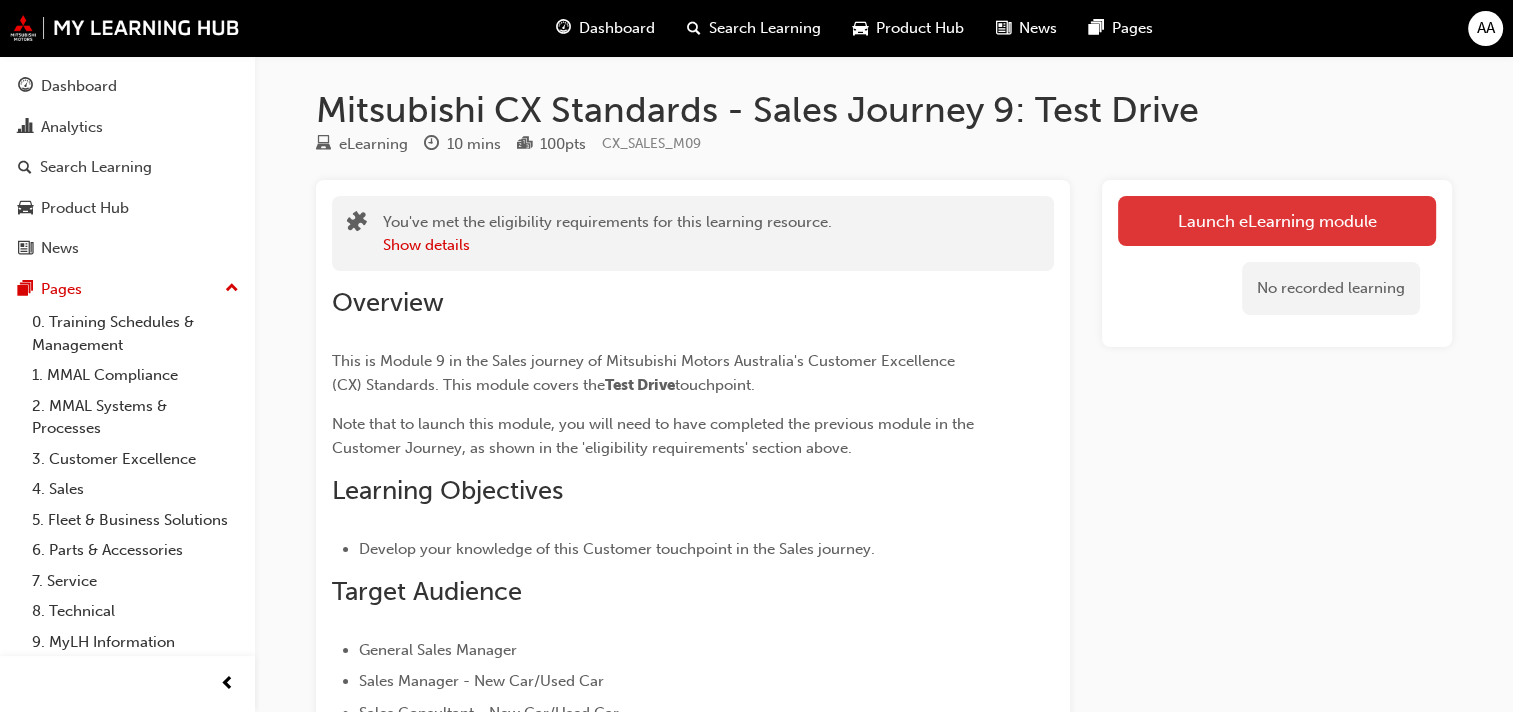 click on "Launch eLearning module" at bounding box center [1277, 221] 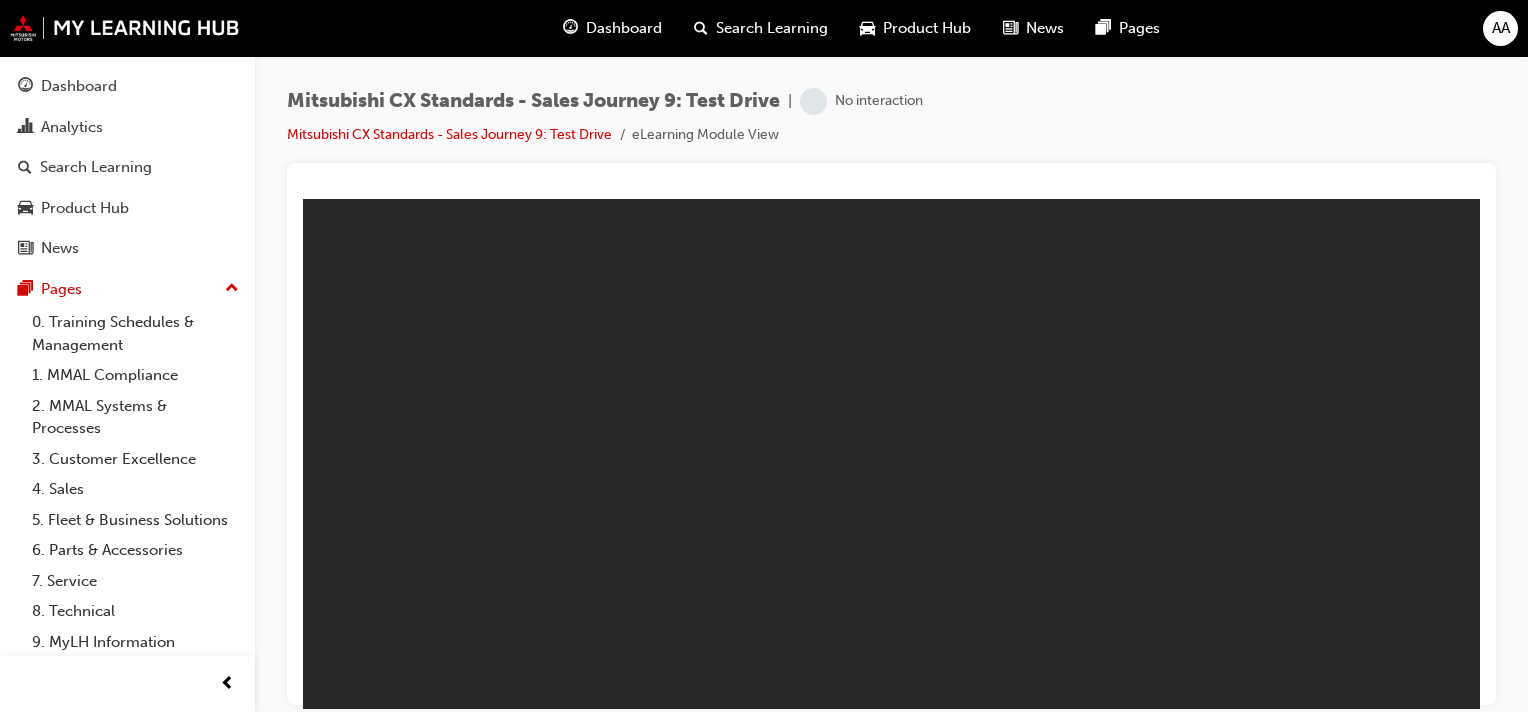 scroll, scrollTop: 0, scrollLeft: 0, axis: both 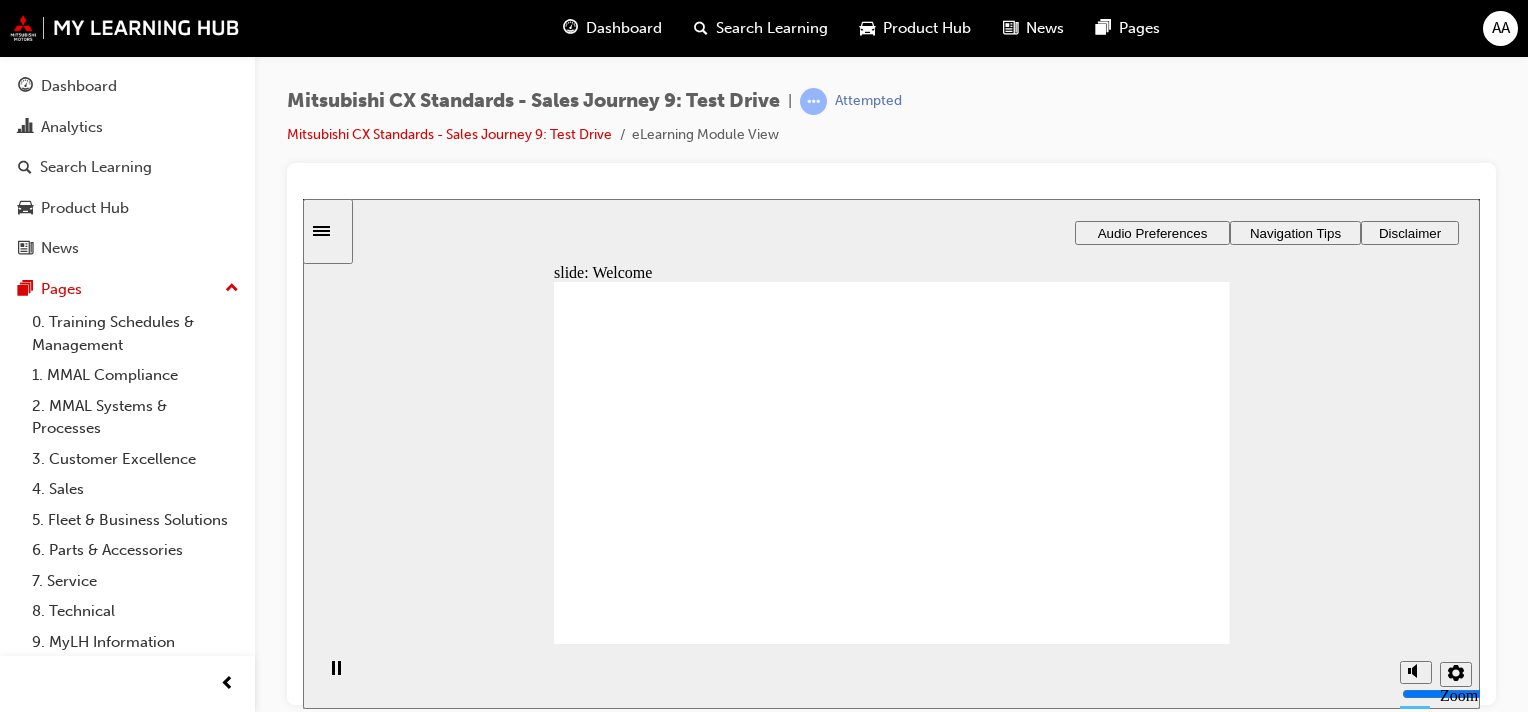 click 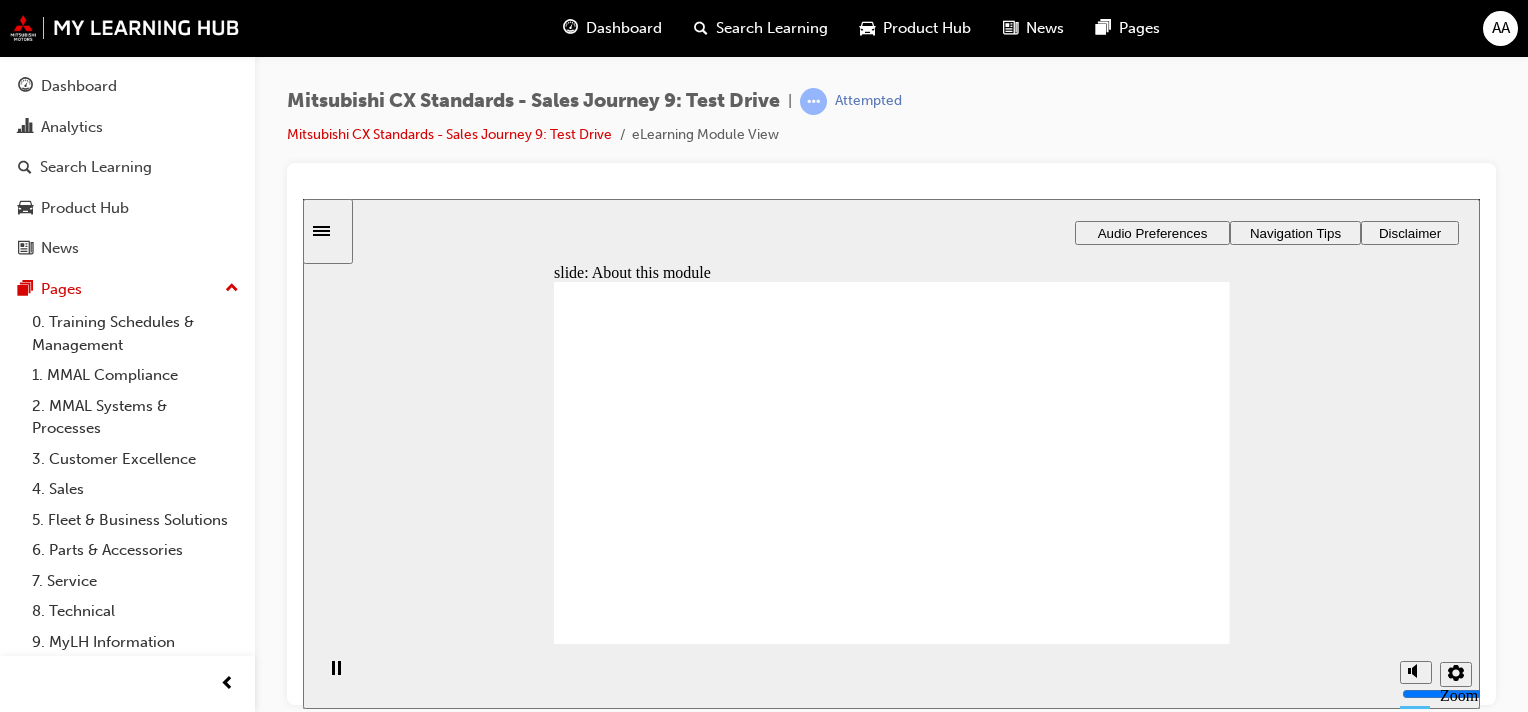 click 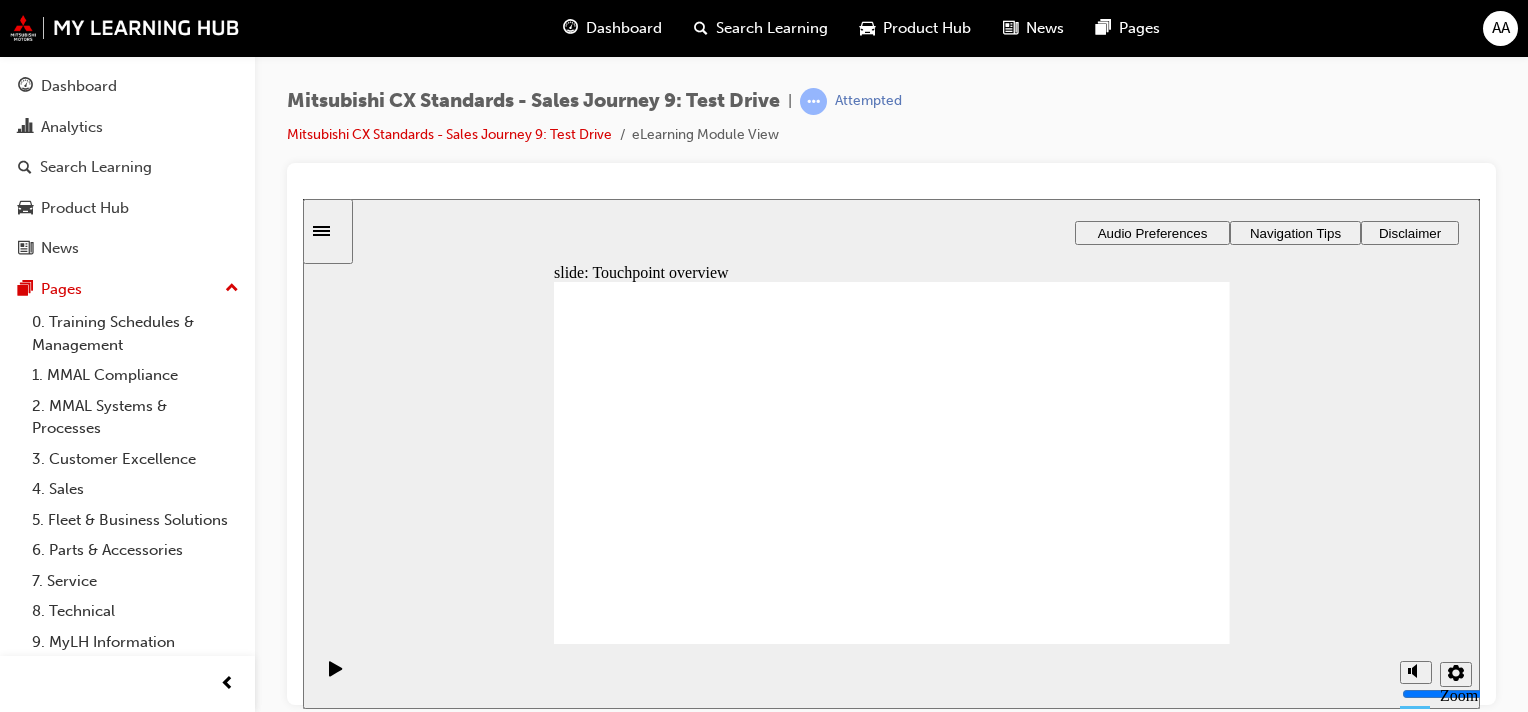drag, startPoint x: 1178, startPoint y: 607, endPoint x: 1181, endPoint y: 595, distance: 12.369317 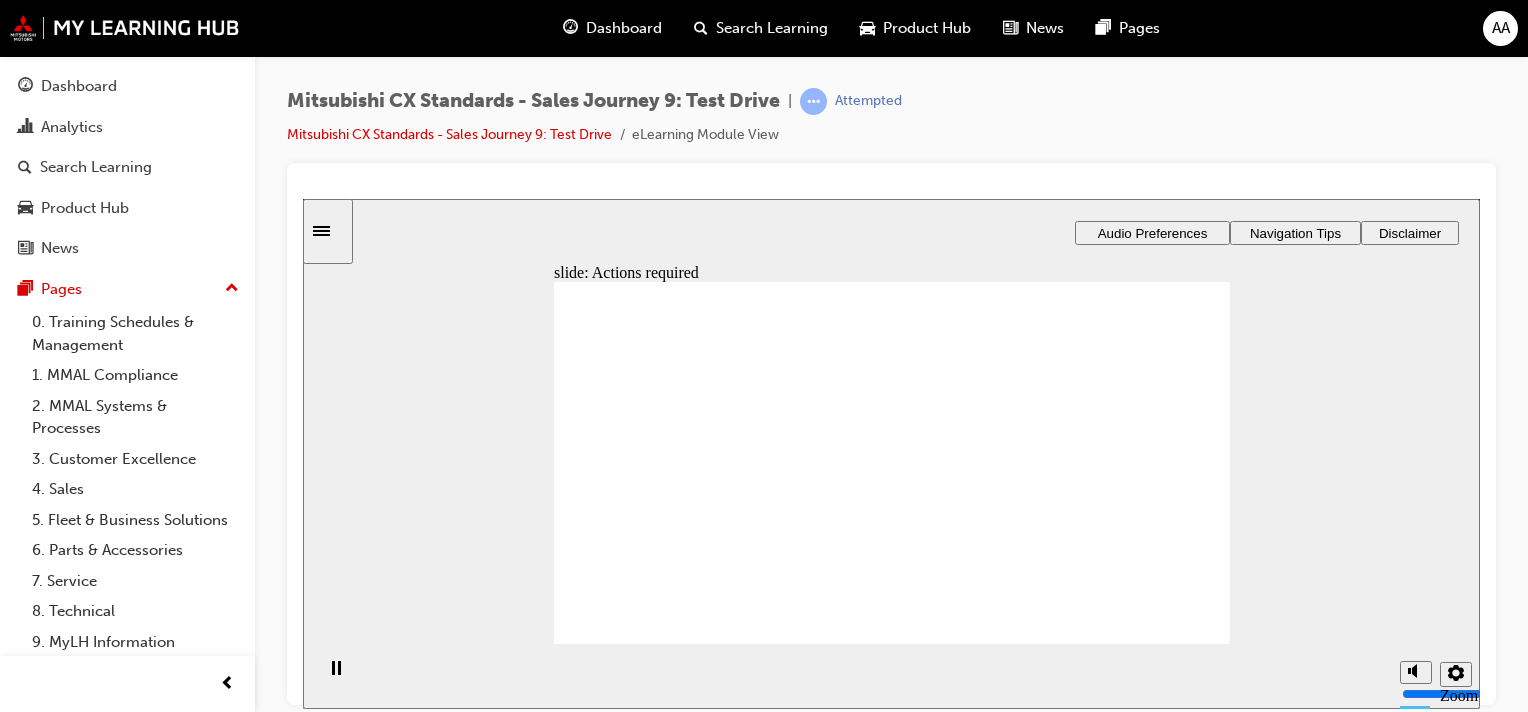 drag, startPoint x: 673, startPoint y: 462, endPoint x: 683, endPoint y: 458, distance: 10.770329 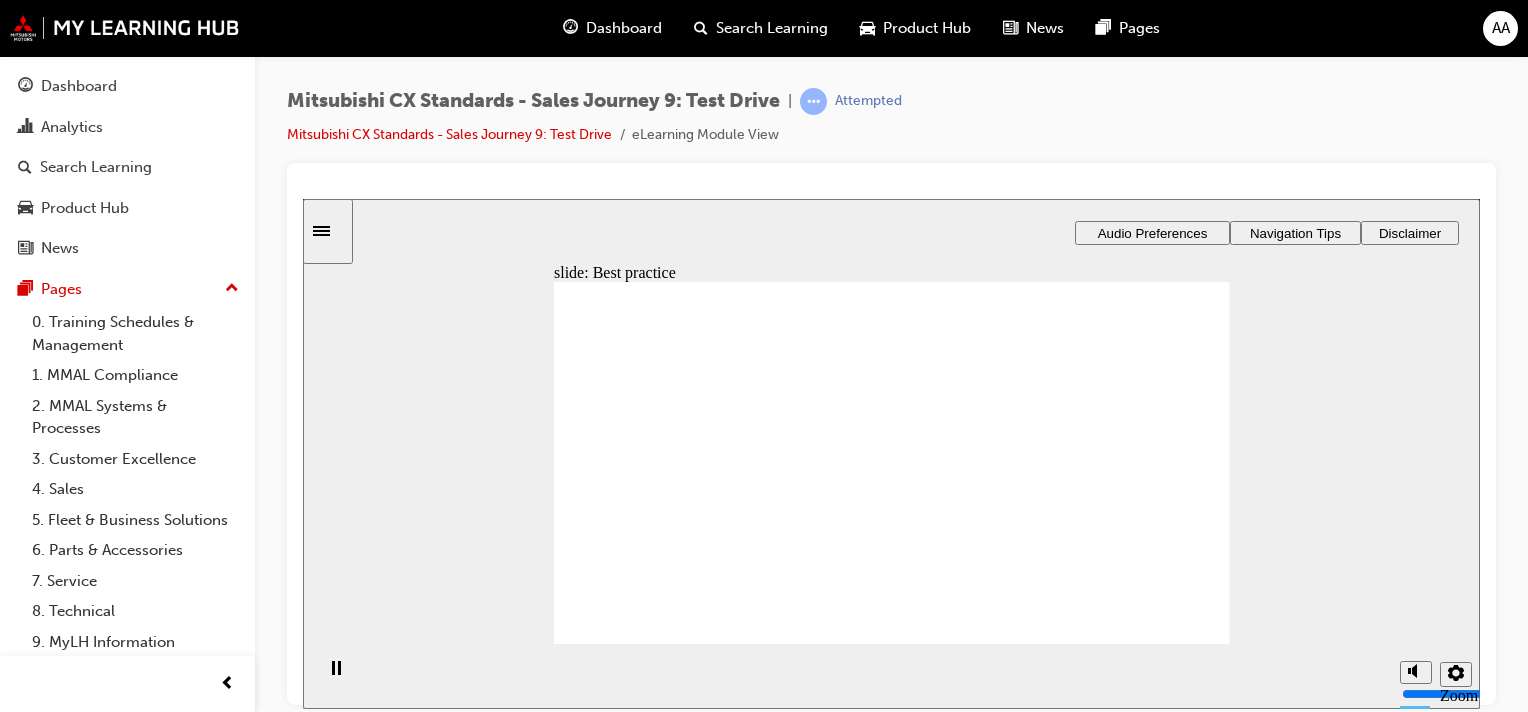 click 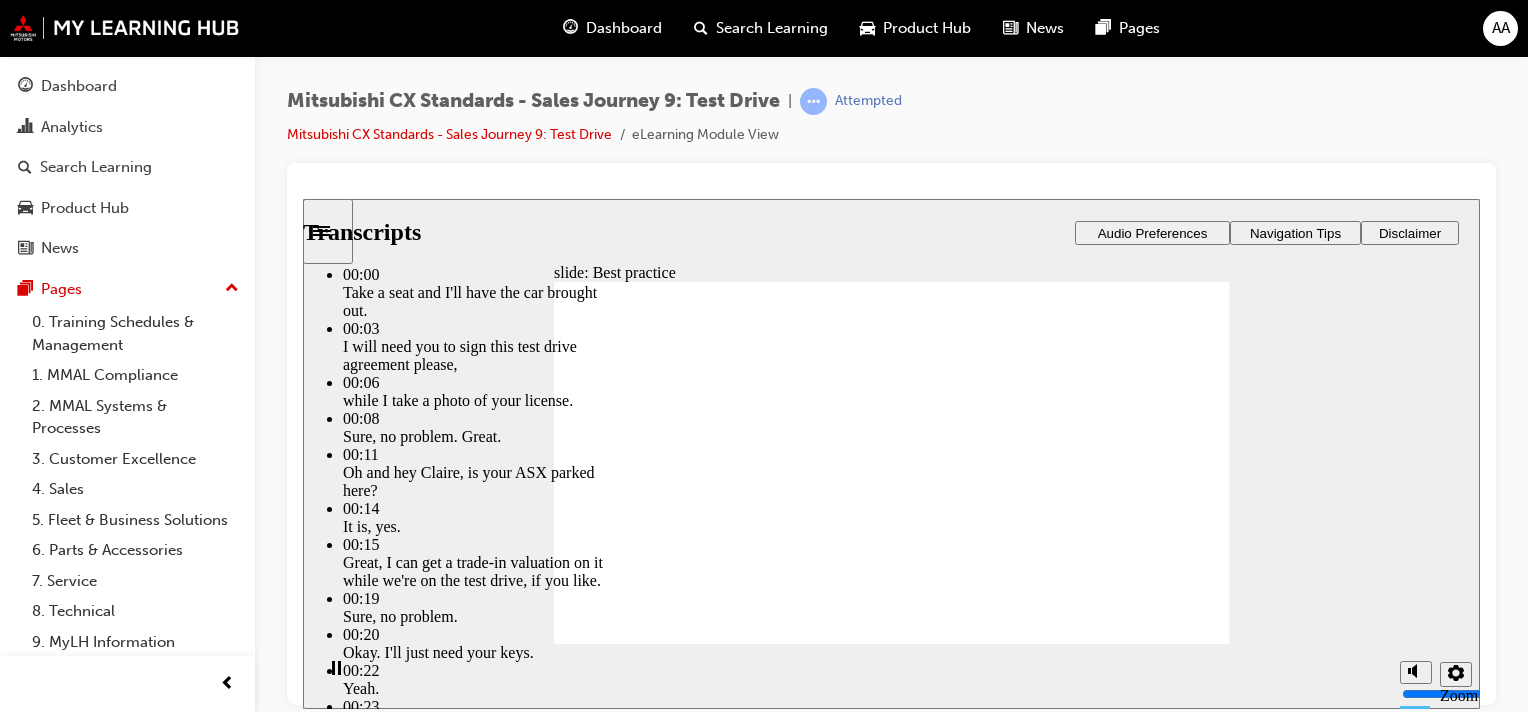 type on "3" 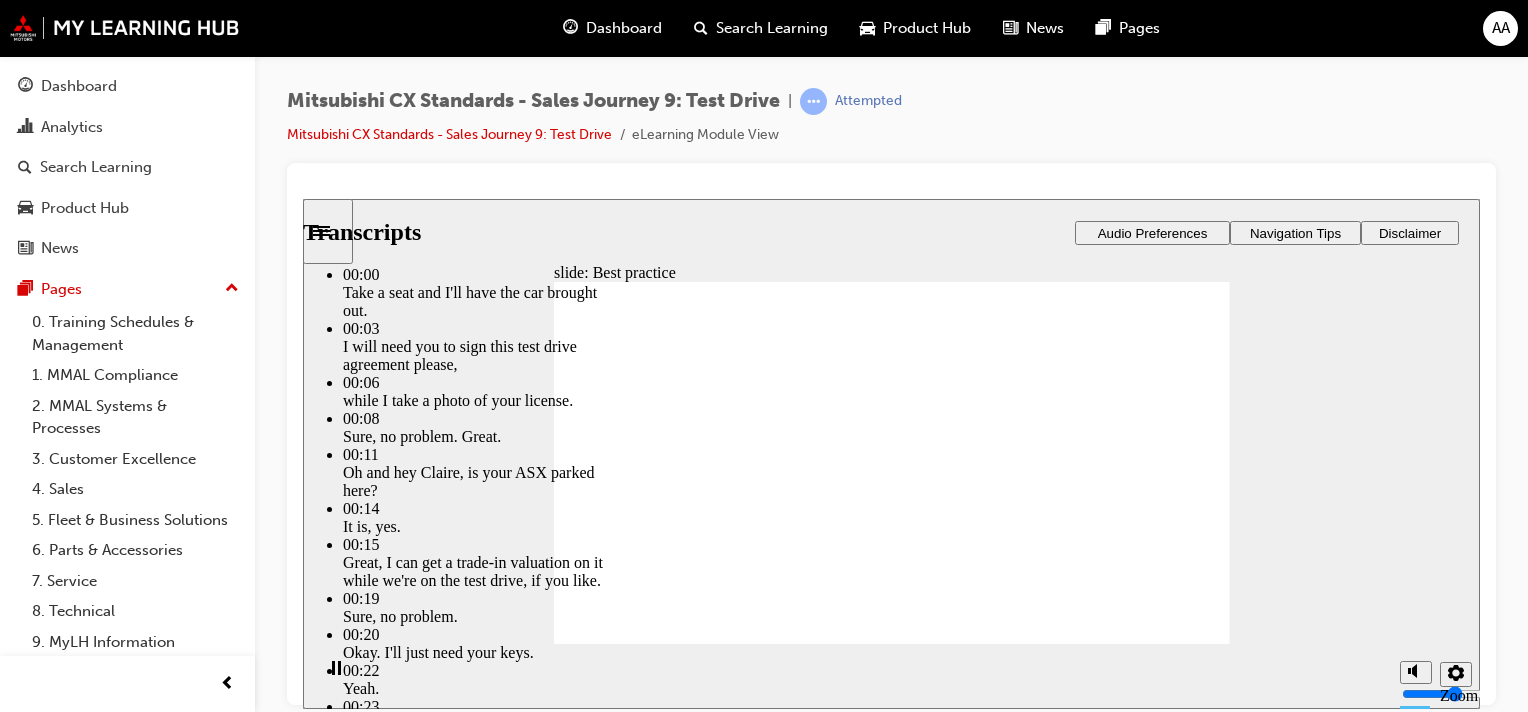 type on "2" 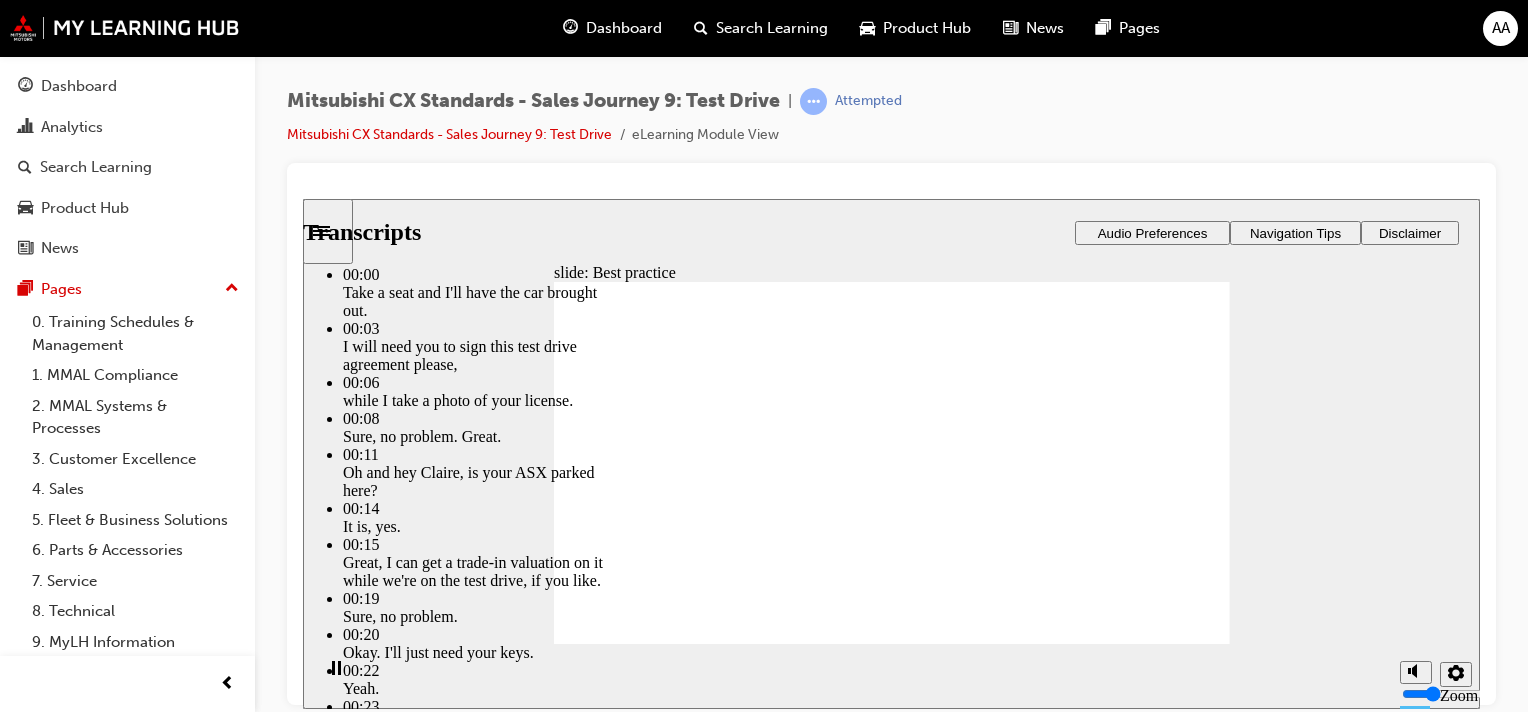 type on "0" 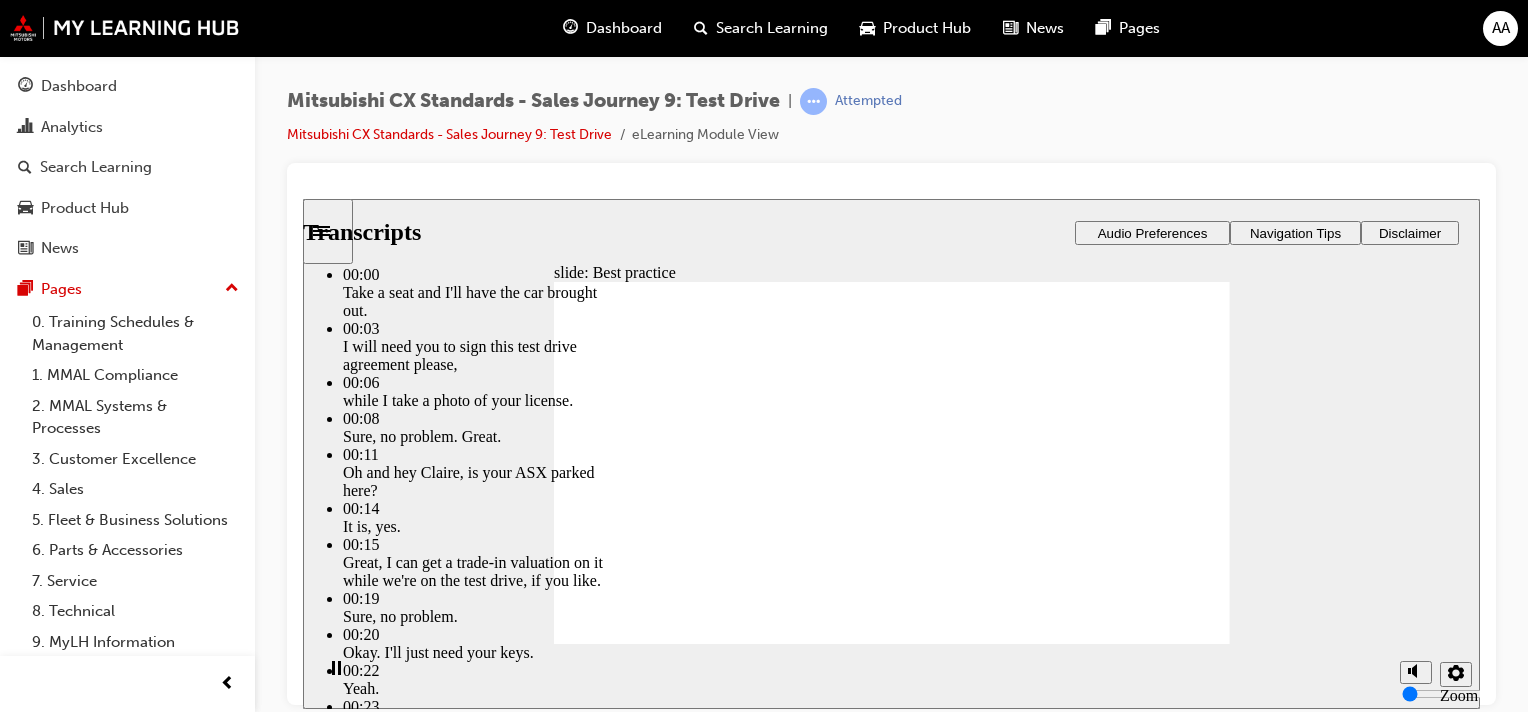 drag, startPoint x: 928, startPoint y: 570, endPoint x: 932, endPoint y: 606, distance: 36.221542 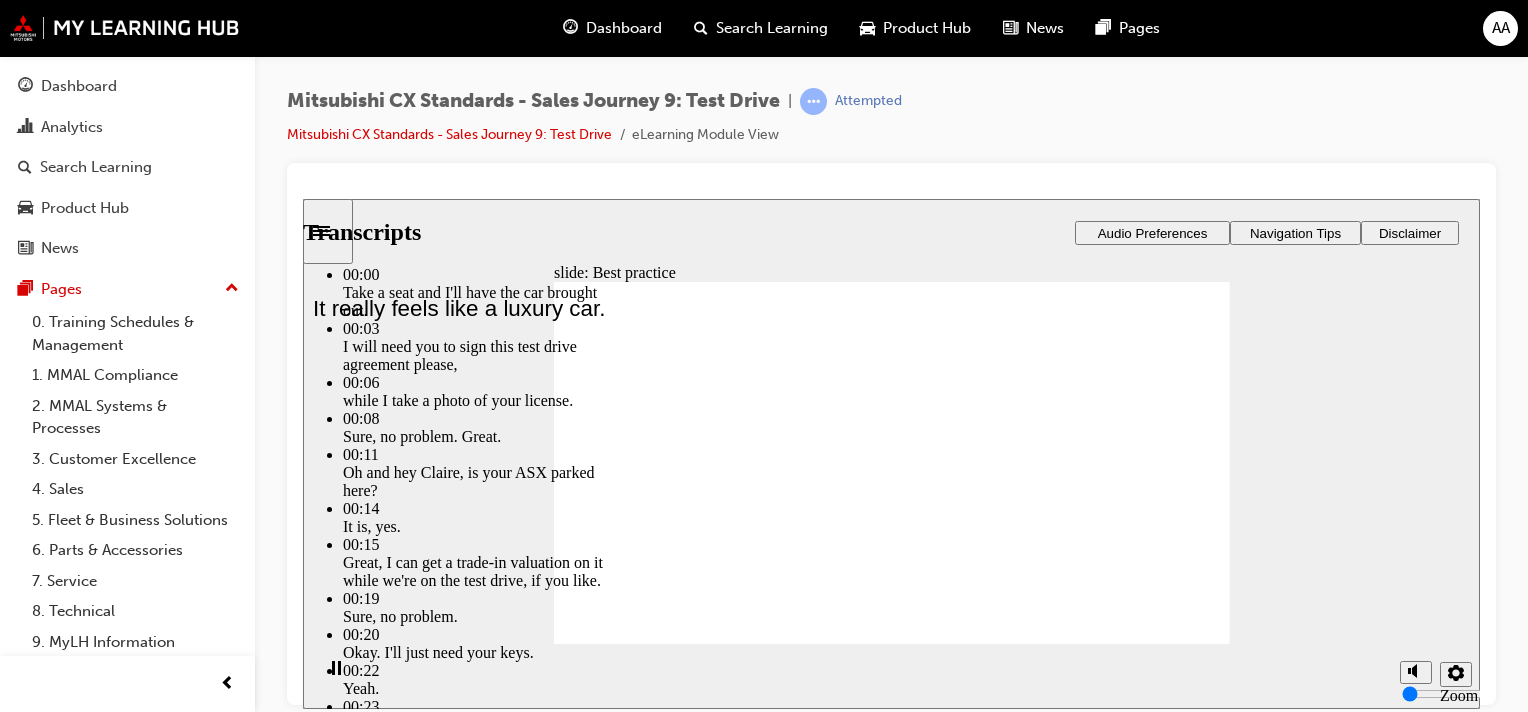 click at bounding box center (892, 3099) 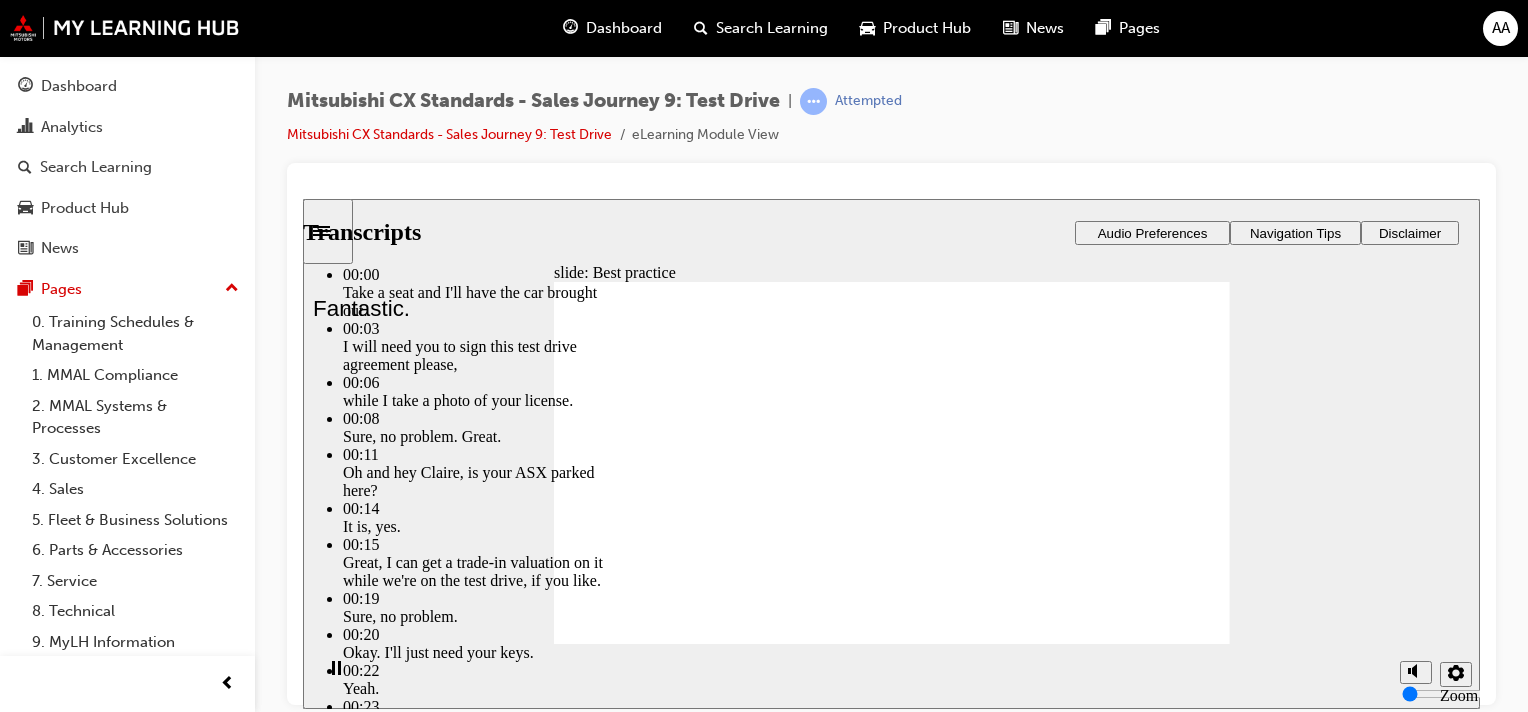 drag, startPoint x: 1170, startPoint y: 601, endPoint x: 1197, endPoint y: 597, distance: 27.294687 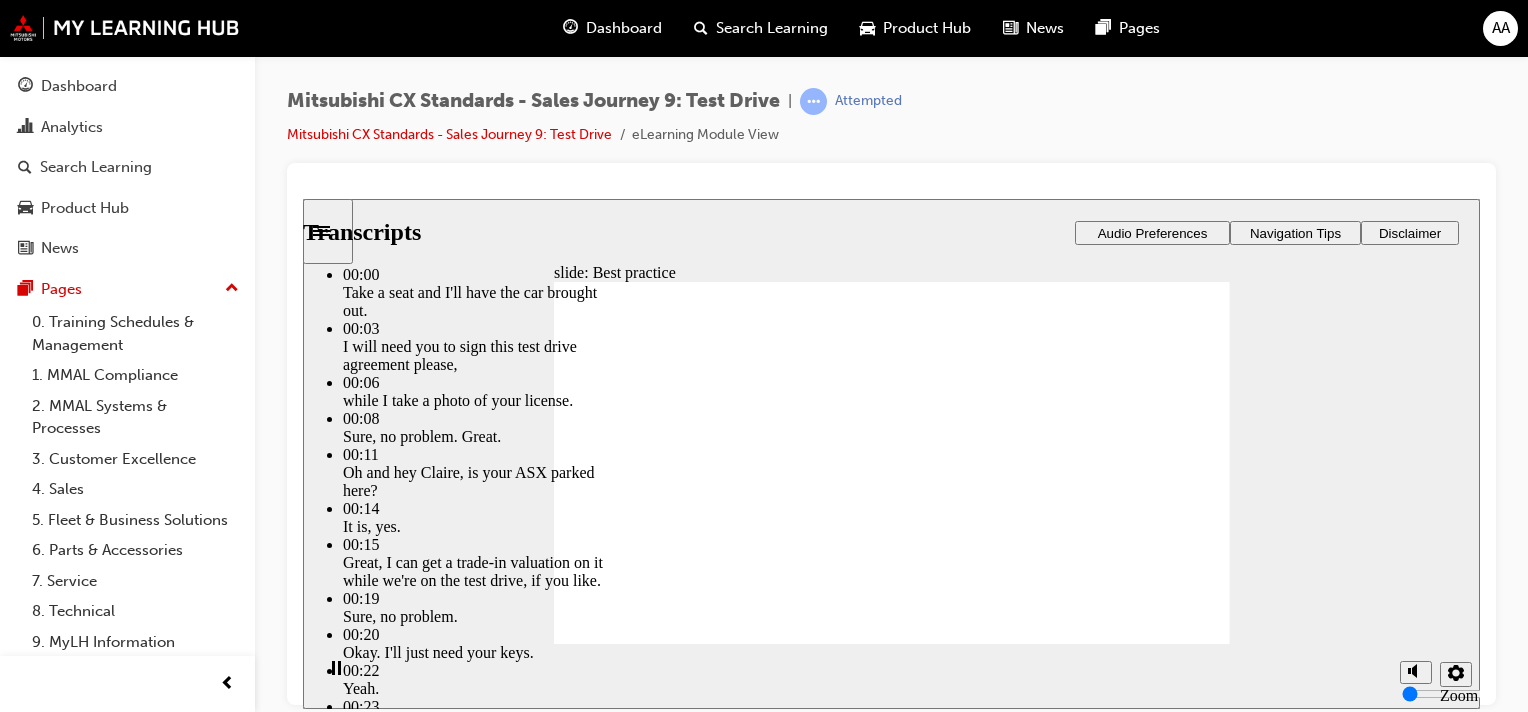 type on "170" 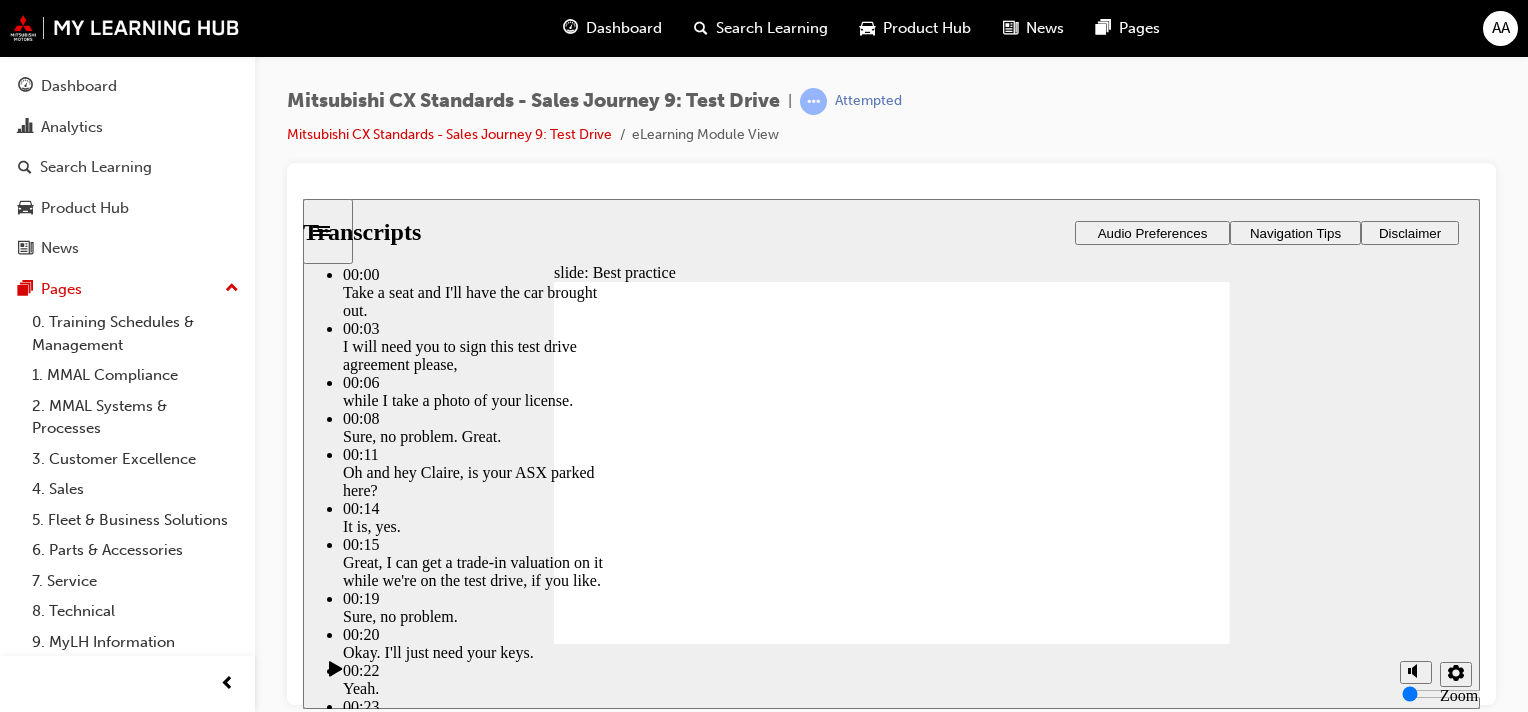 click 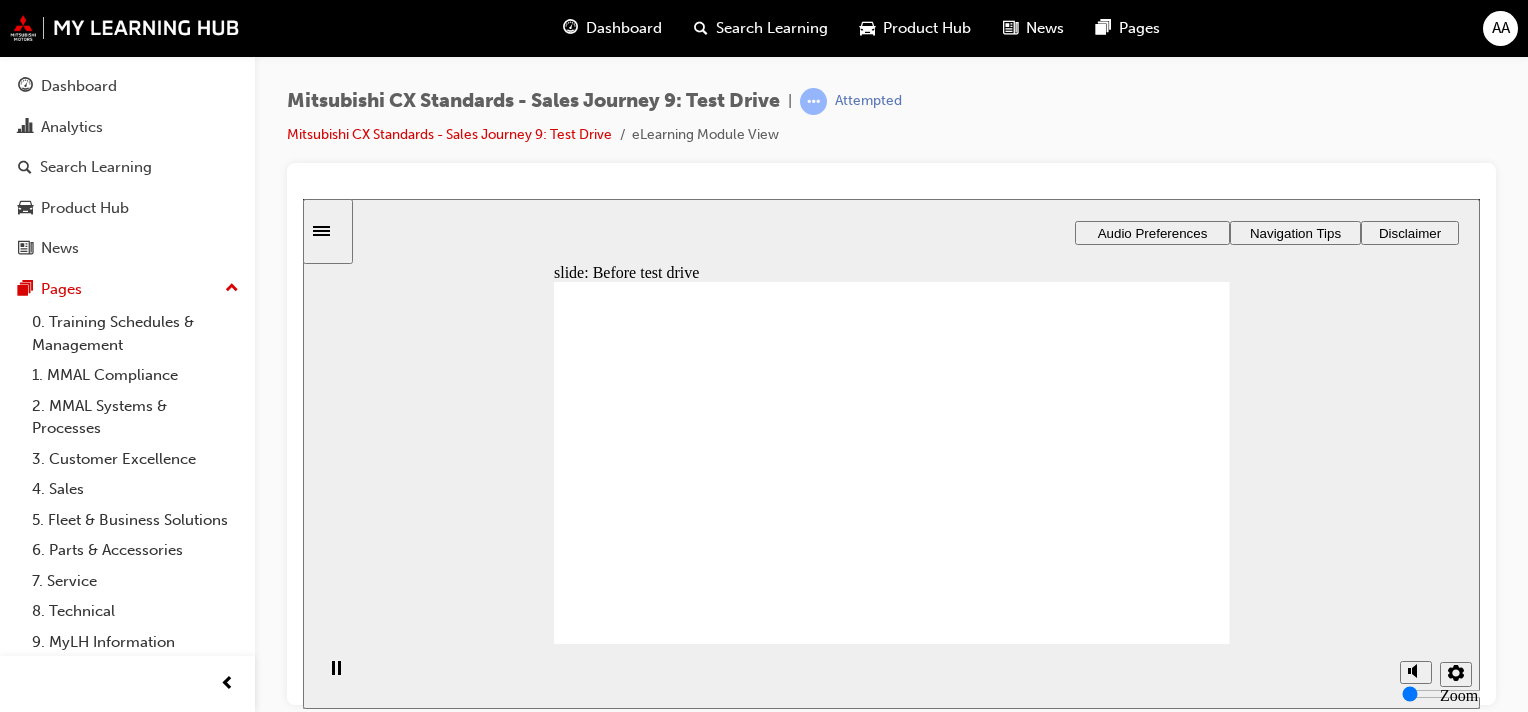 drag, startPoint x: 640, startPoint y: 478, endPoint x: 1019, endPoint y: 267, distance: 433.77643 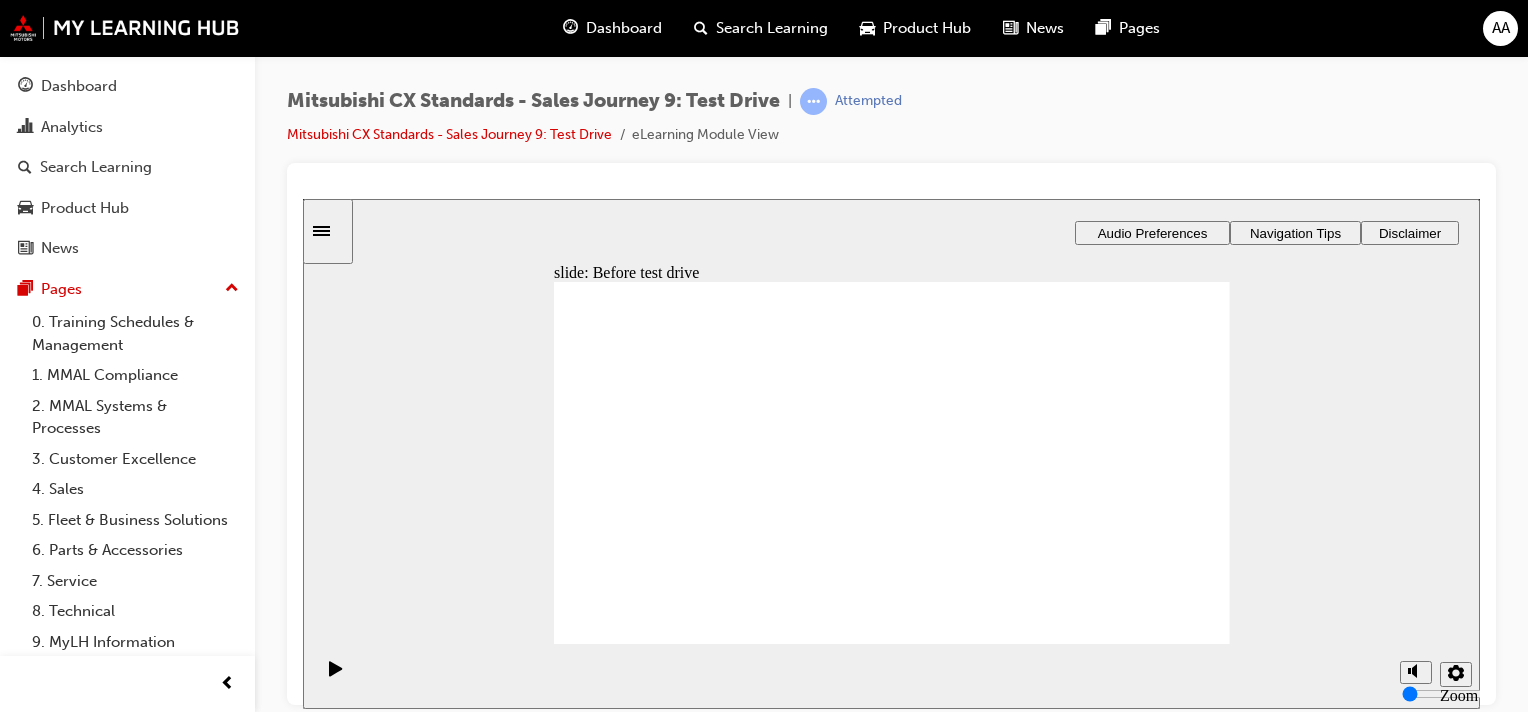 drag, startPoint x: 712, startPoint y: 499, endPoint x: 878, endPoint y: 430, distance: 179.7693 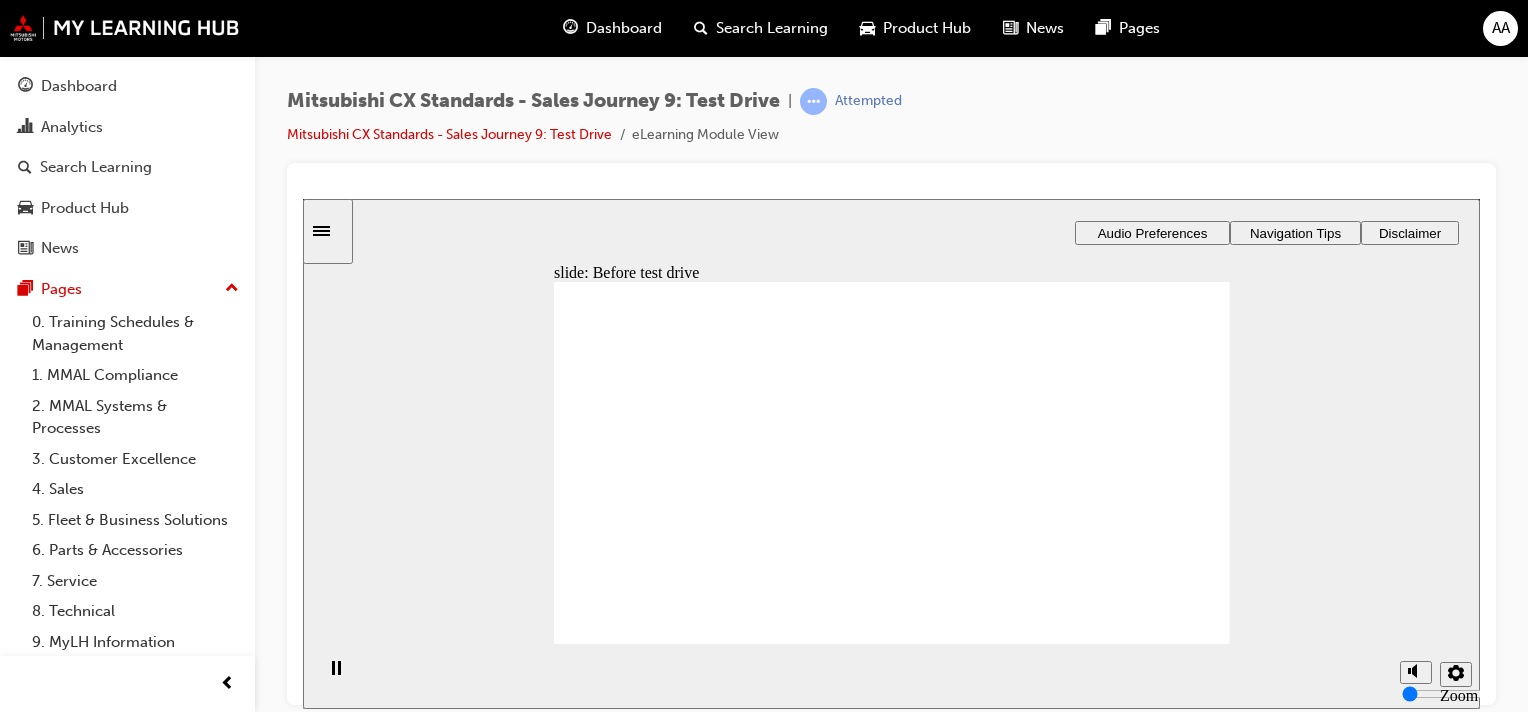 drag, startPoint x: 1180, startPoint y: 622, endPoint x: 1222, endPoint y: 394, distance: 231.83615 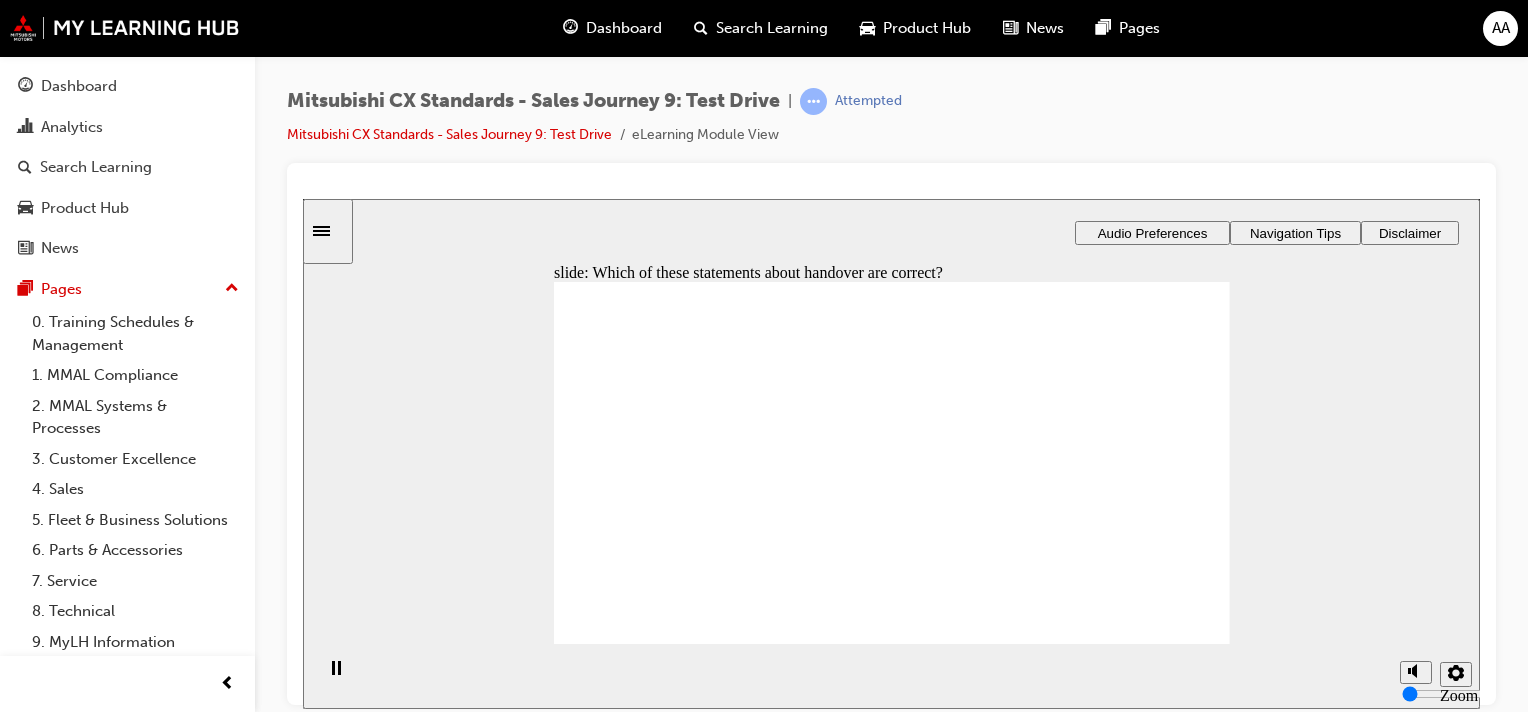 checkbox on "true" 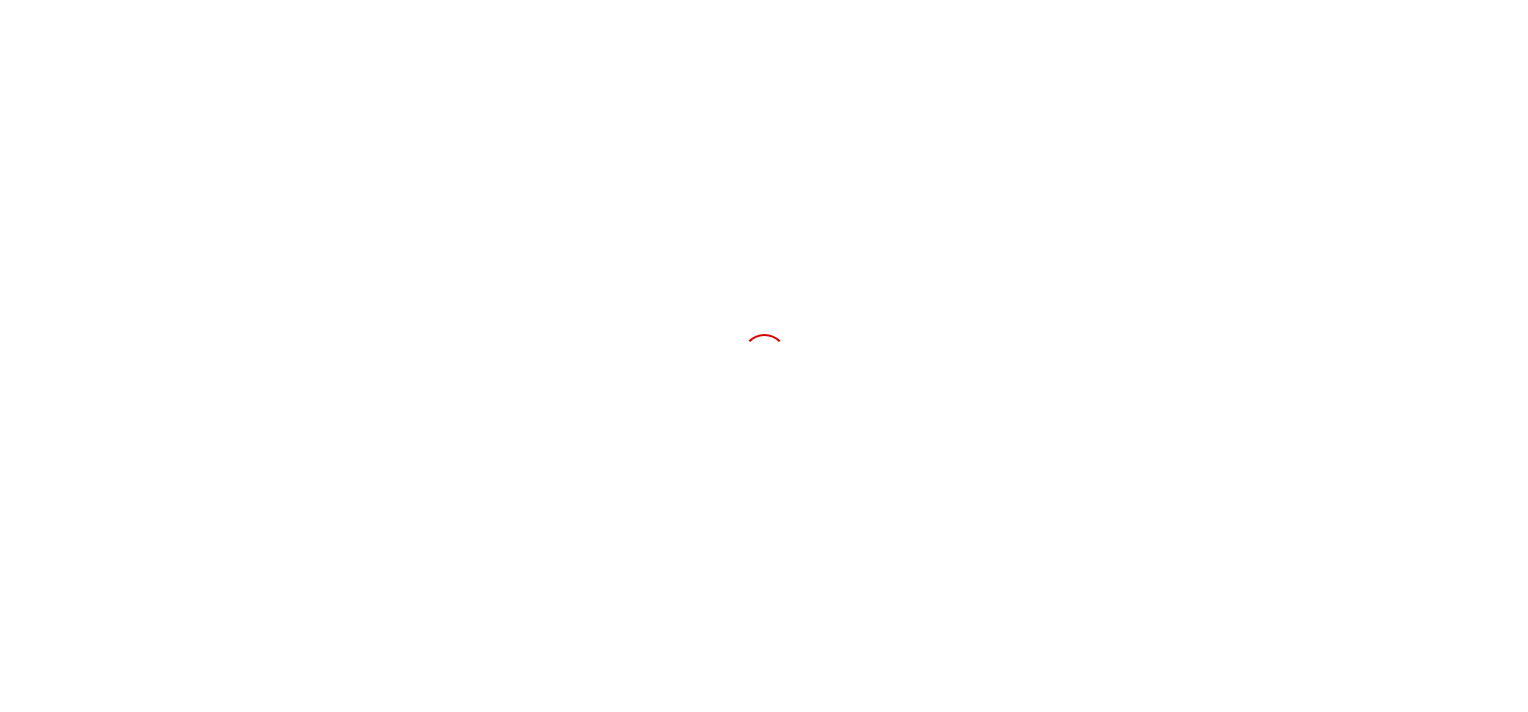 scroll, scrollTop: 0, scrollLeft: 0, axis: both 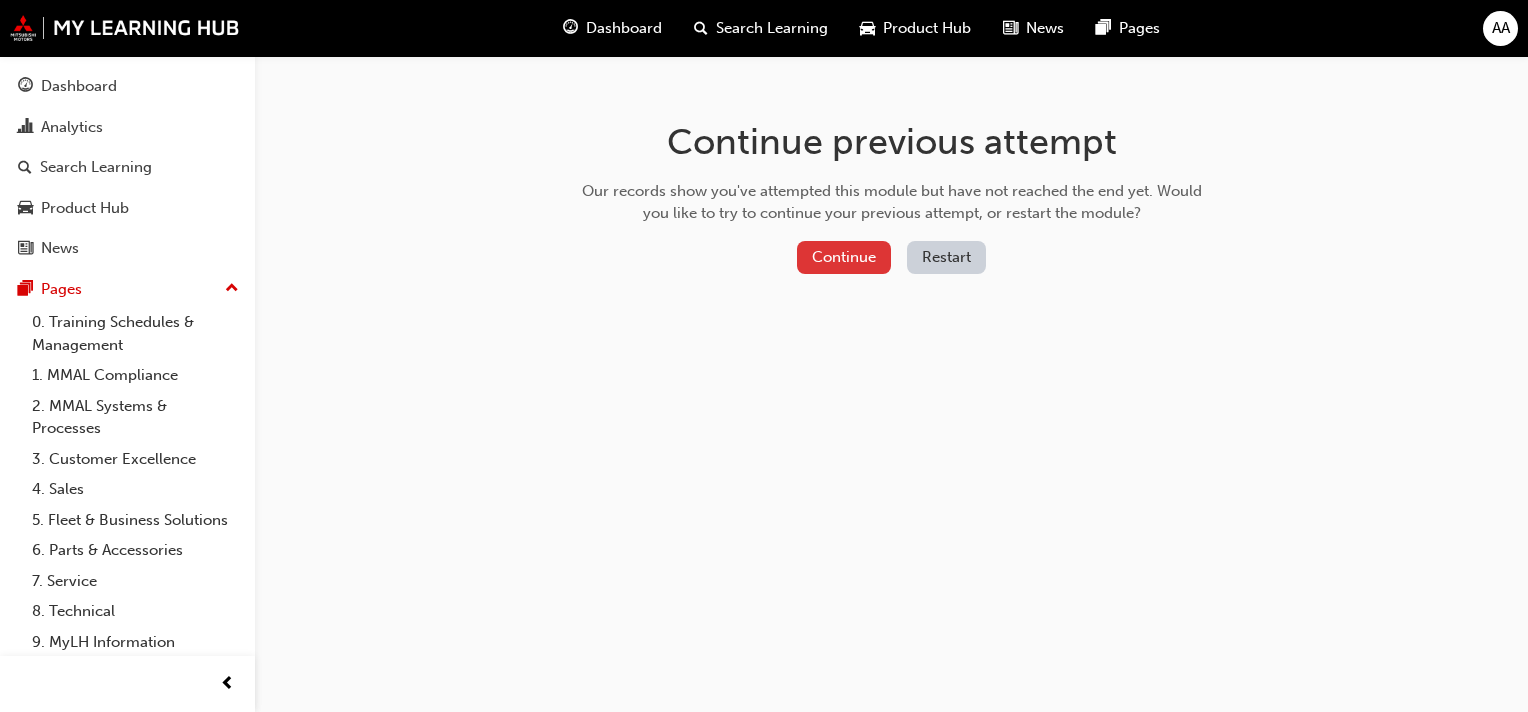 click on "Continue" at bounding box center (844, 257) 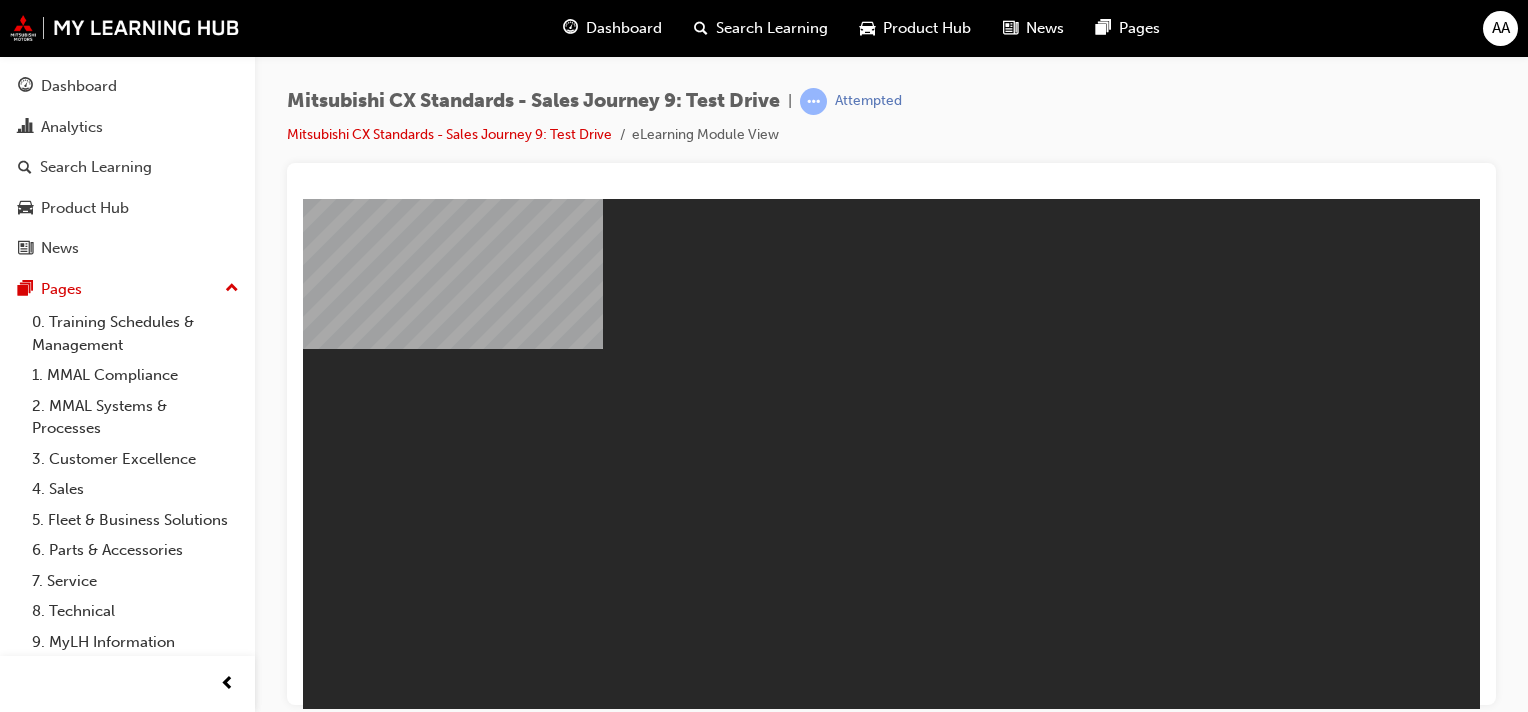 scroll, scrollTop: 0, scrollLeft: 0, axis: both 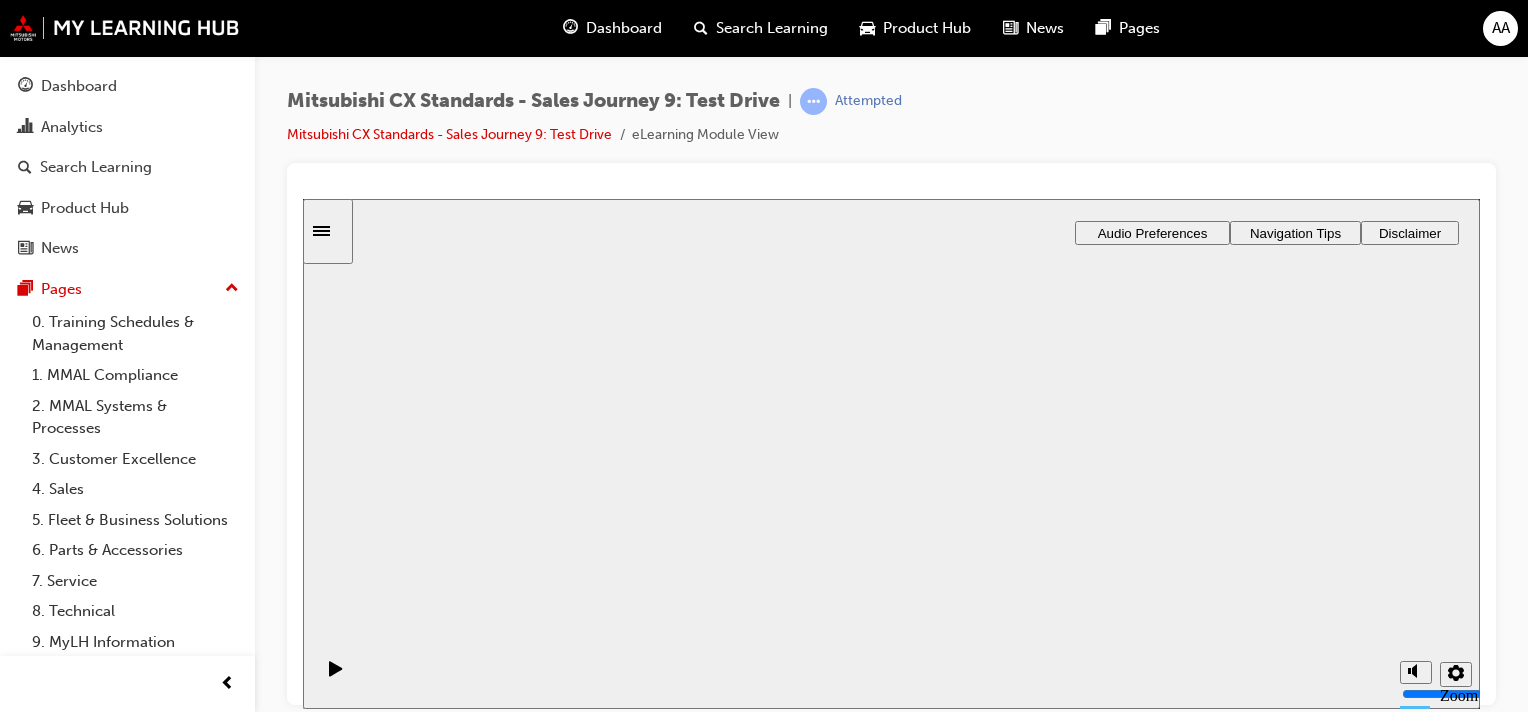 click on "Resume" at bounding box center (341, 994) 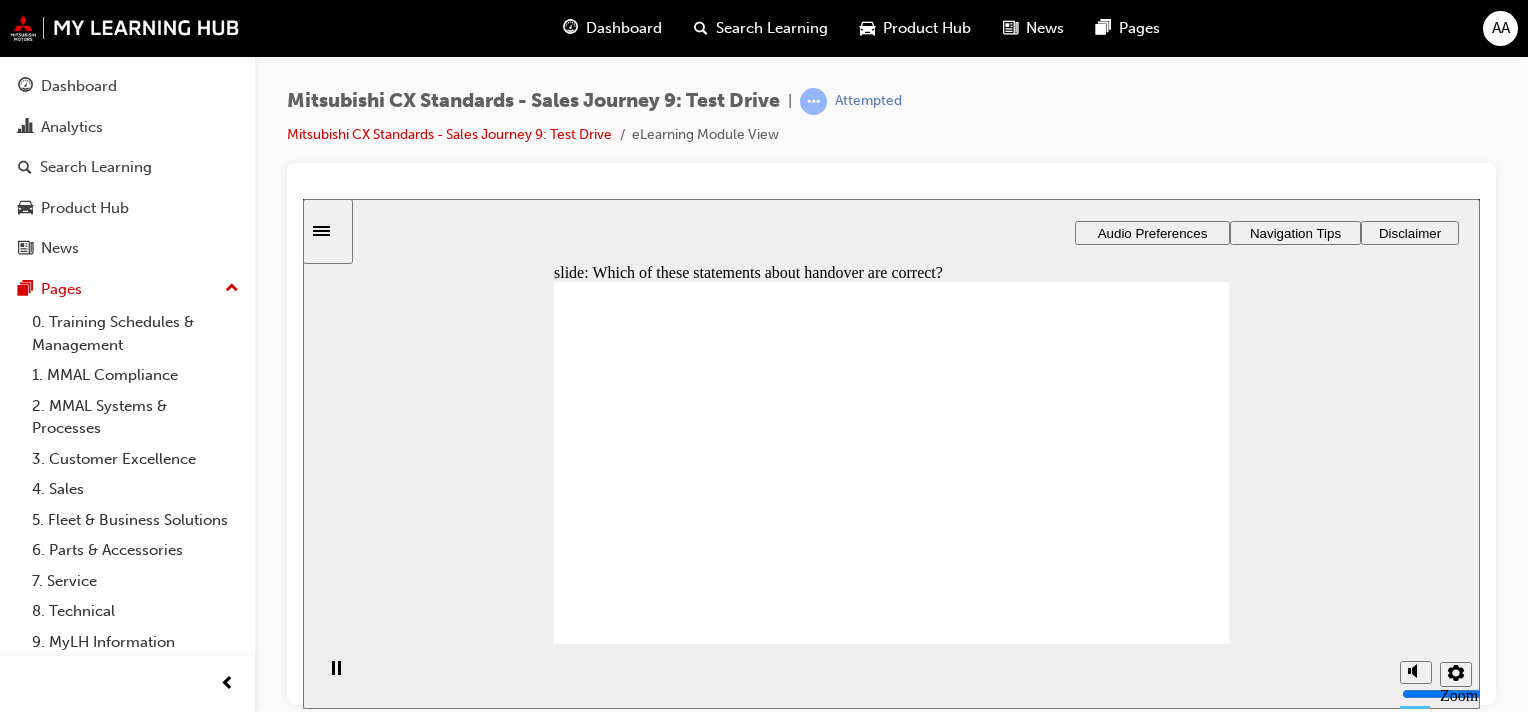 checkbox on "true" 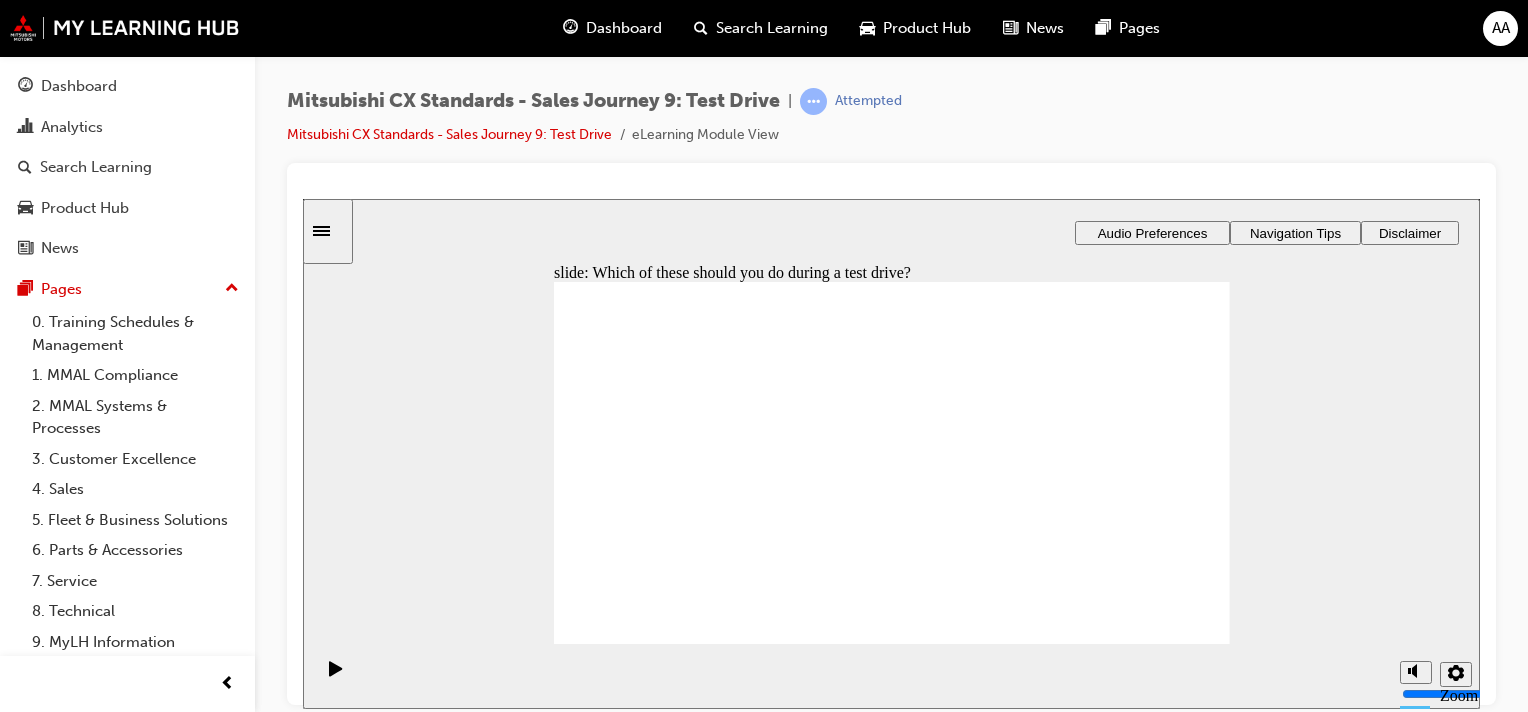click on "Mitsubishi CX Standards - Sales Journey 9: Test Drive | Attempted Mitsubishi CX Standards - Sales Journey 9: Test Drive eLearning Module View" at bounding box center (891, 125) 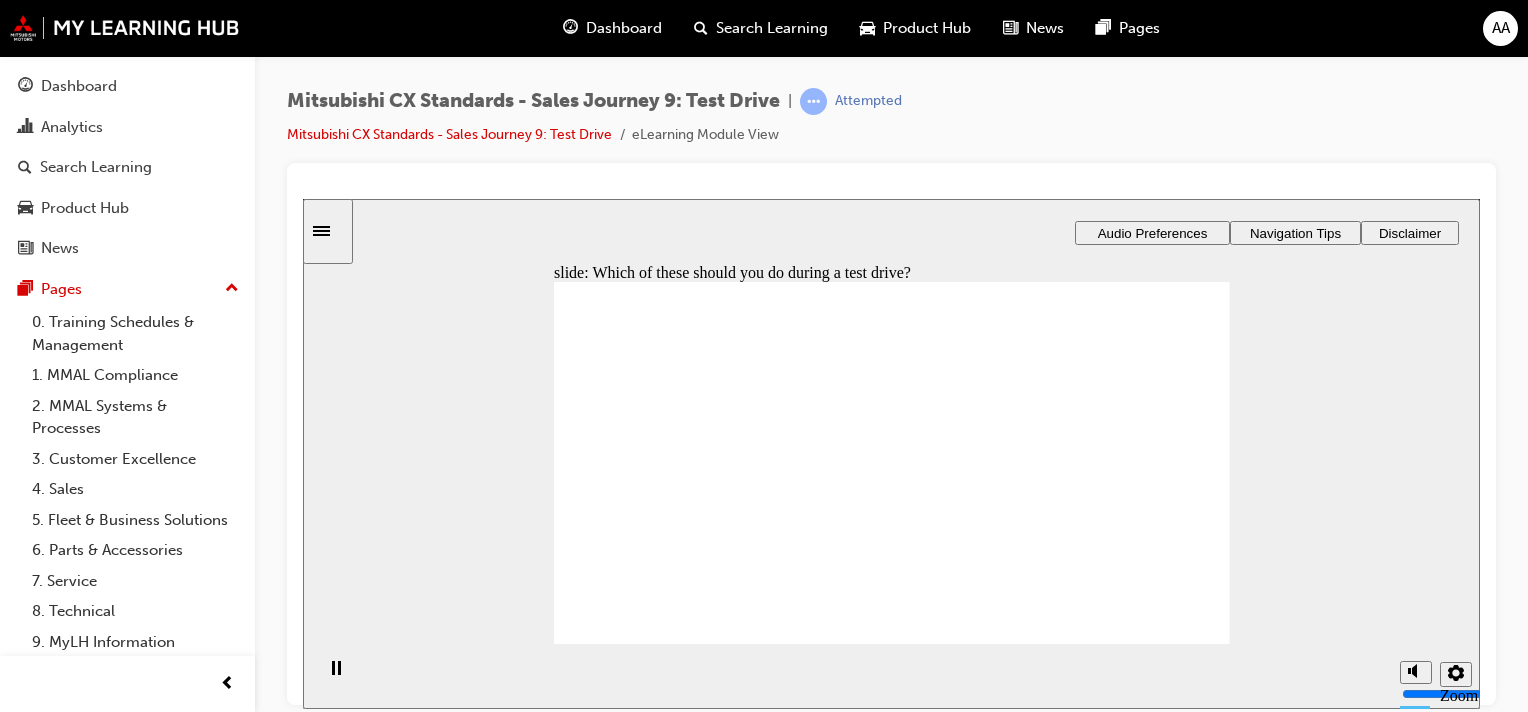 click 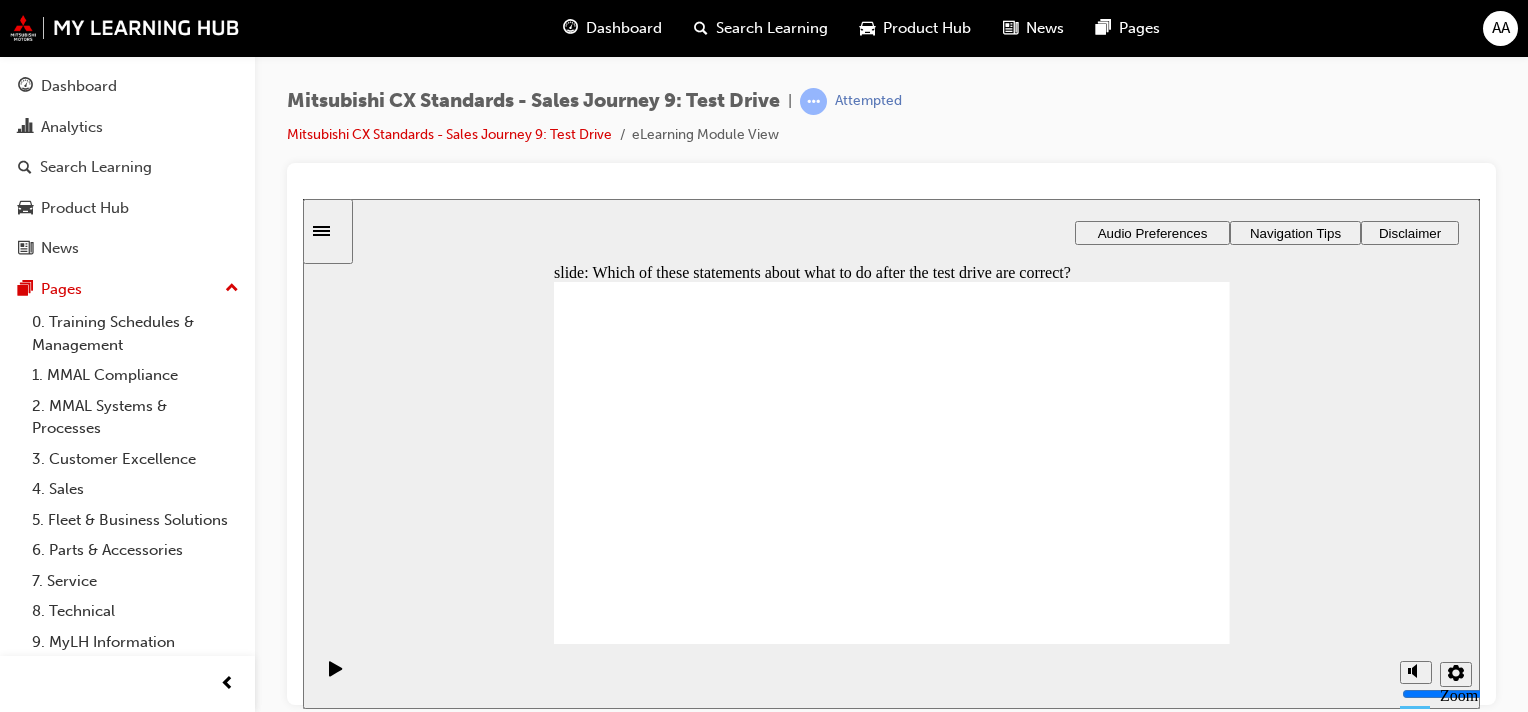 click at bounding box center (892, 1765) 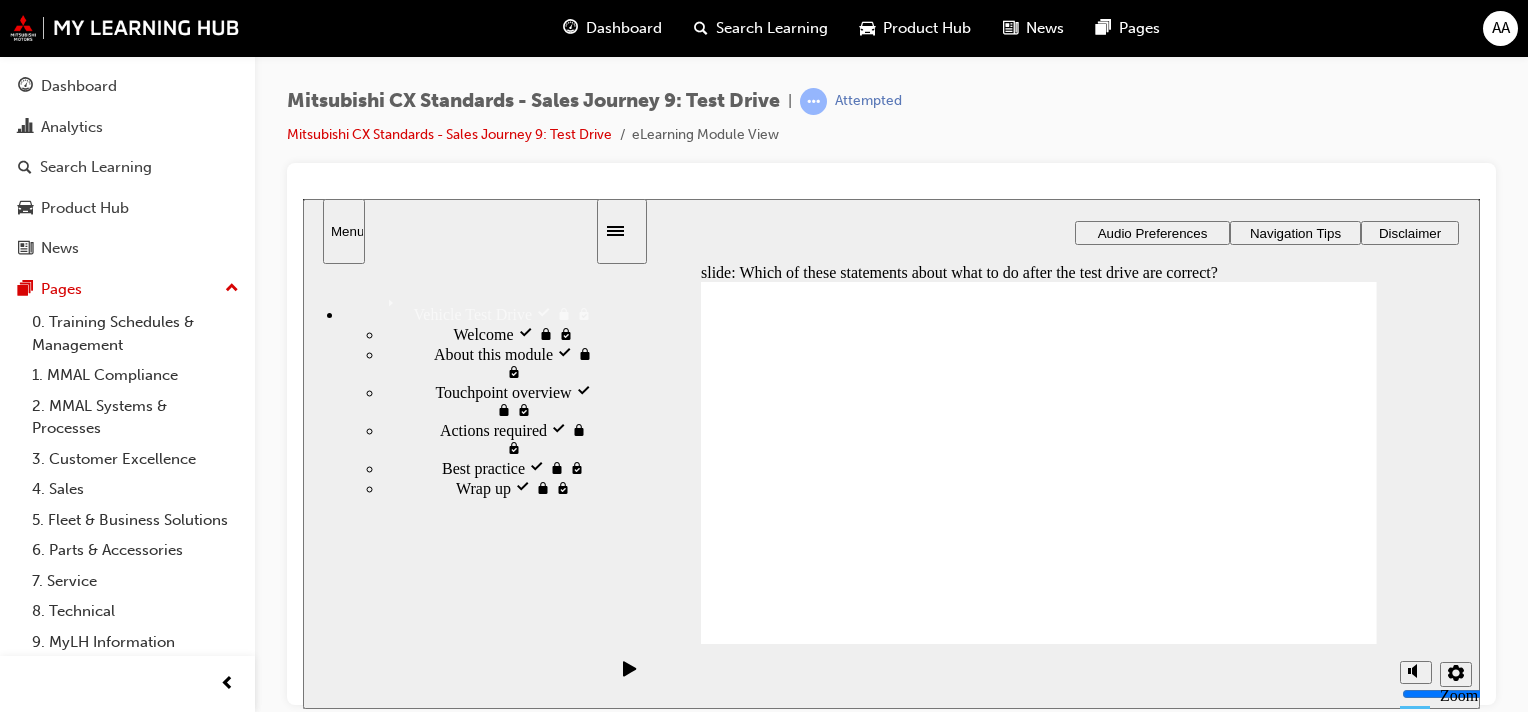 click on "Wrap up locked" at bounding box center [507, 486] 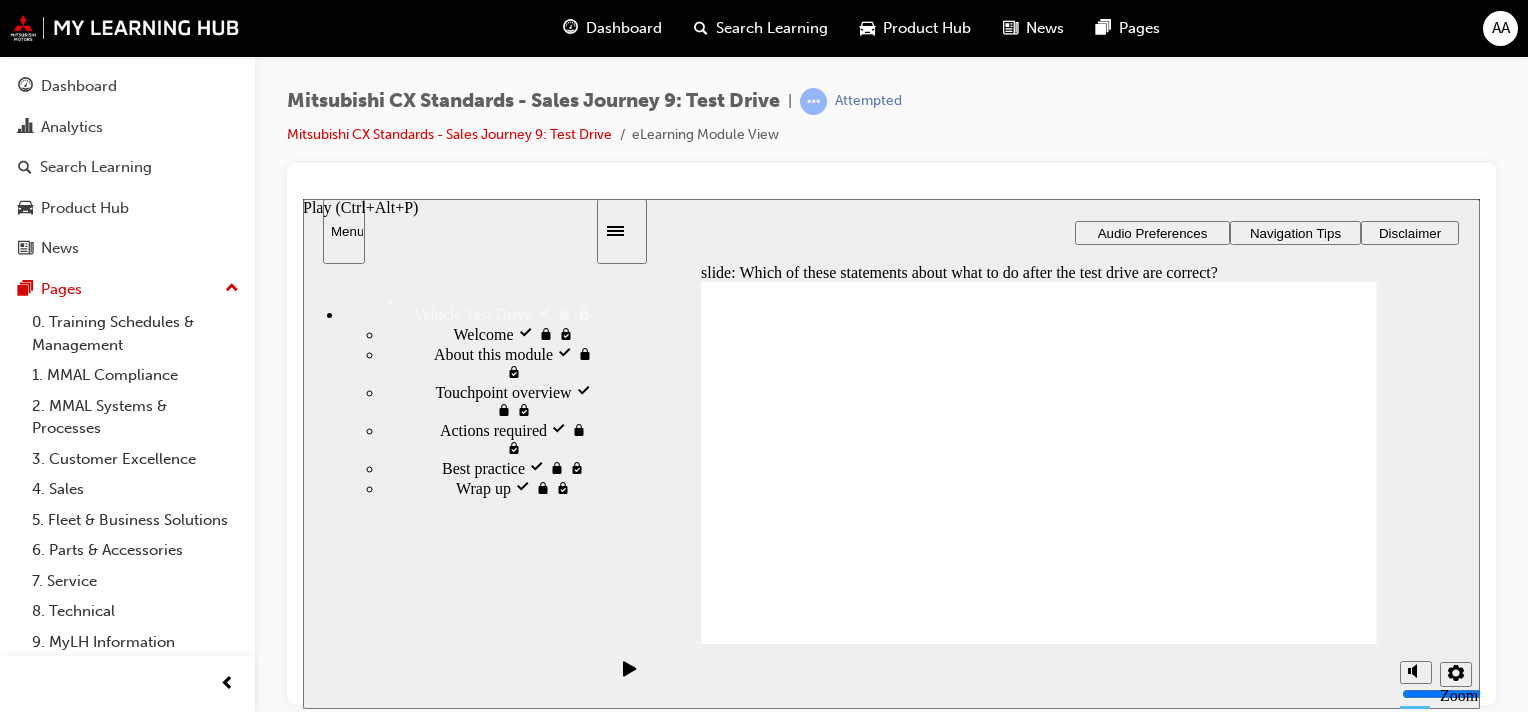 click 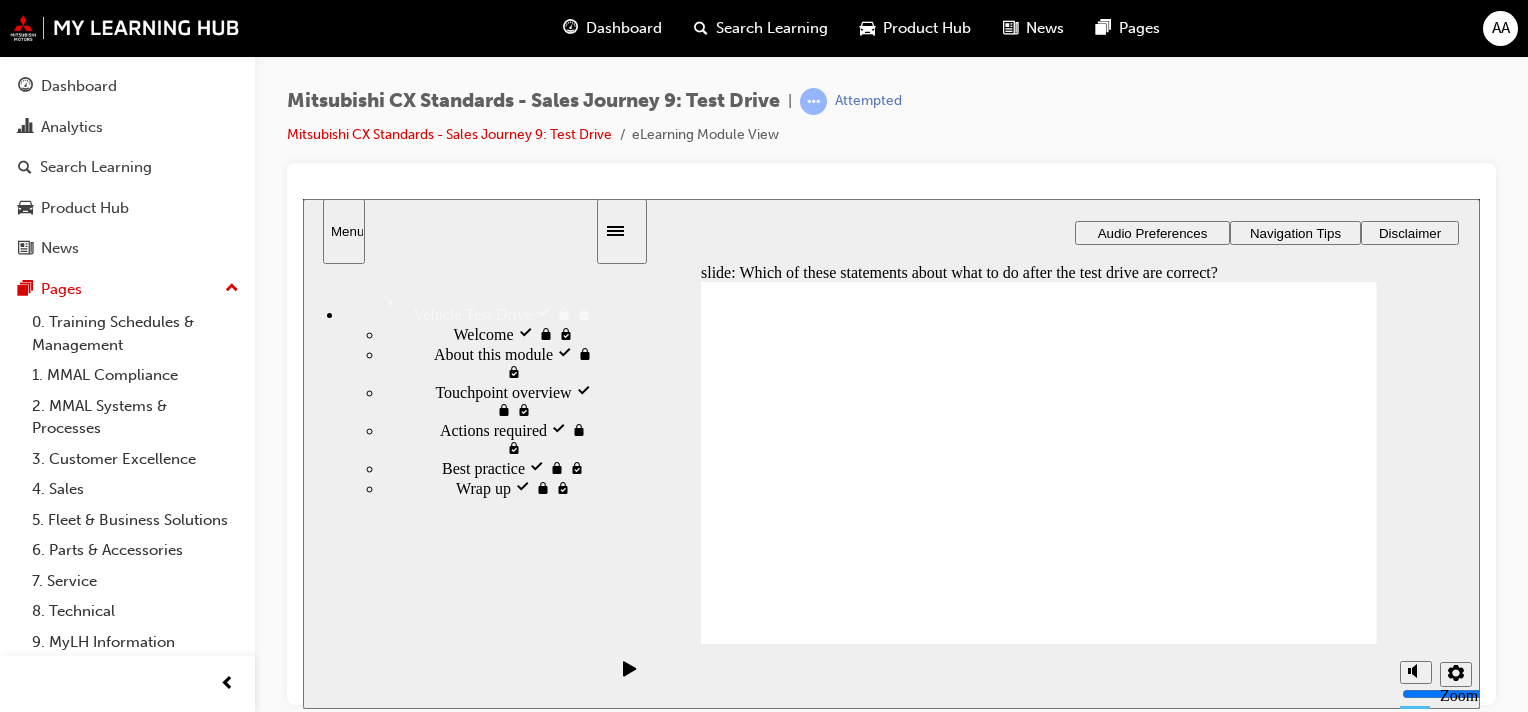 click at bounding box center (1039, 1765) 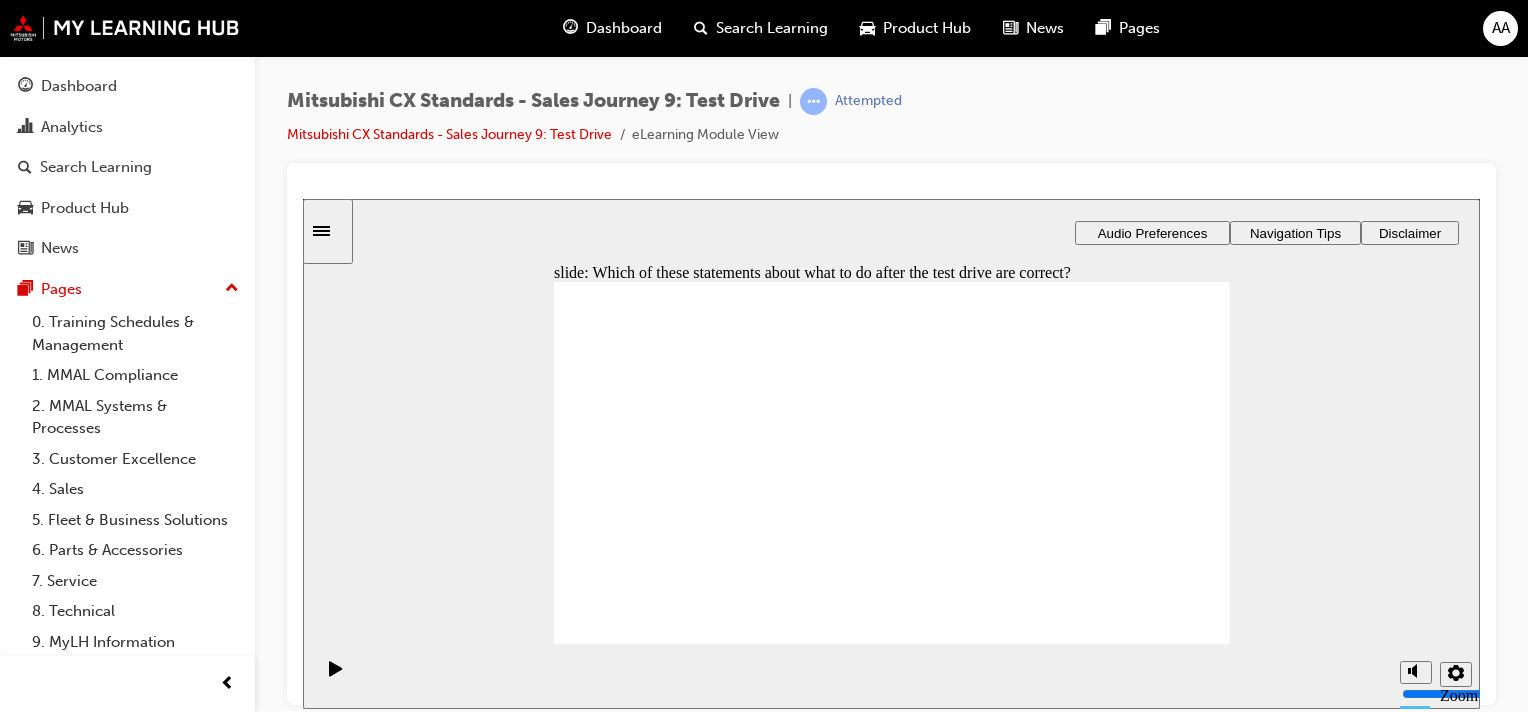 click at bounding box center (892, 1765) 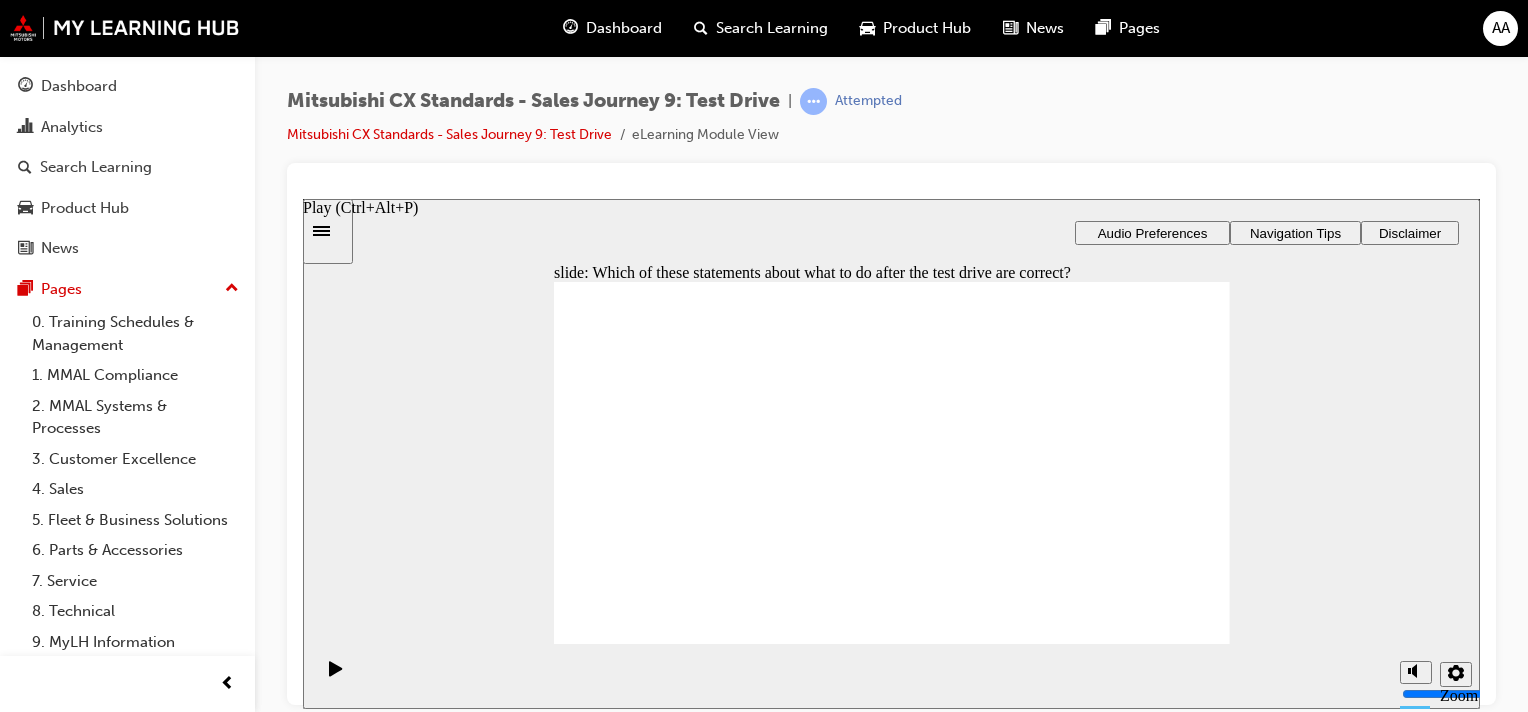 click 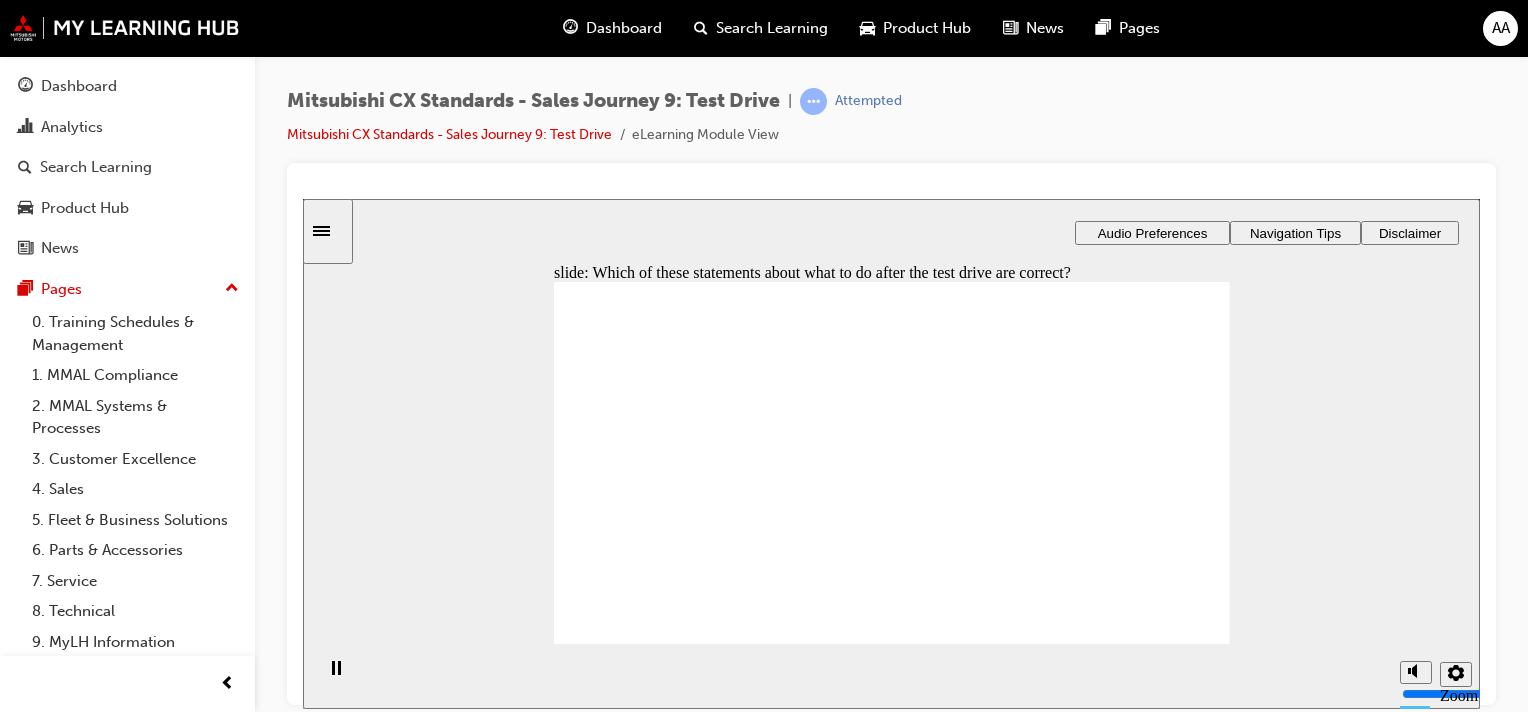 click at bounding box center (892, 1765) 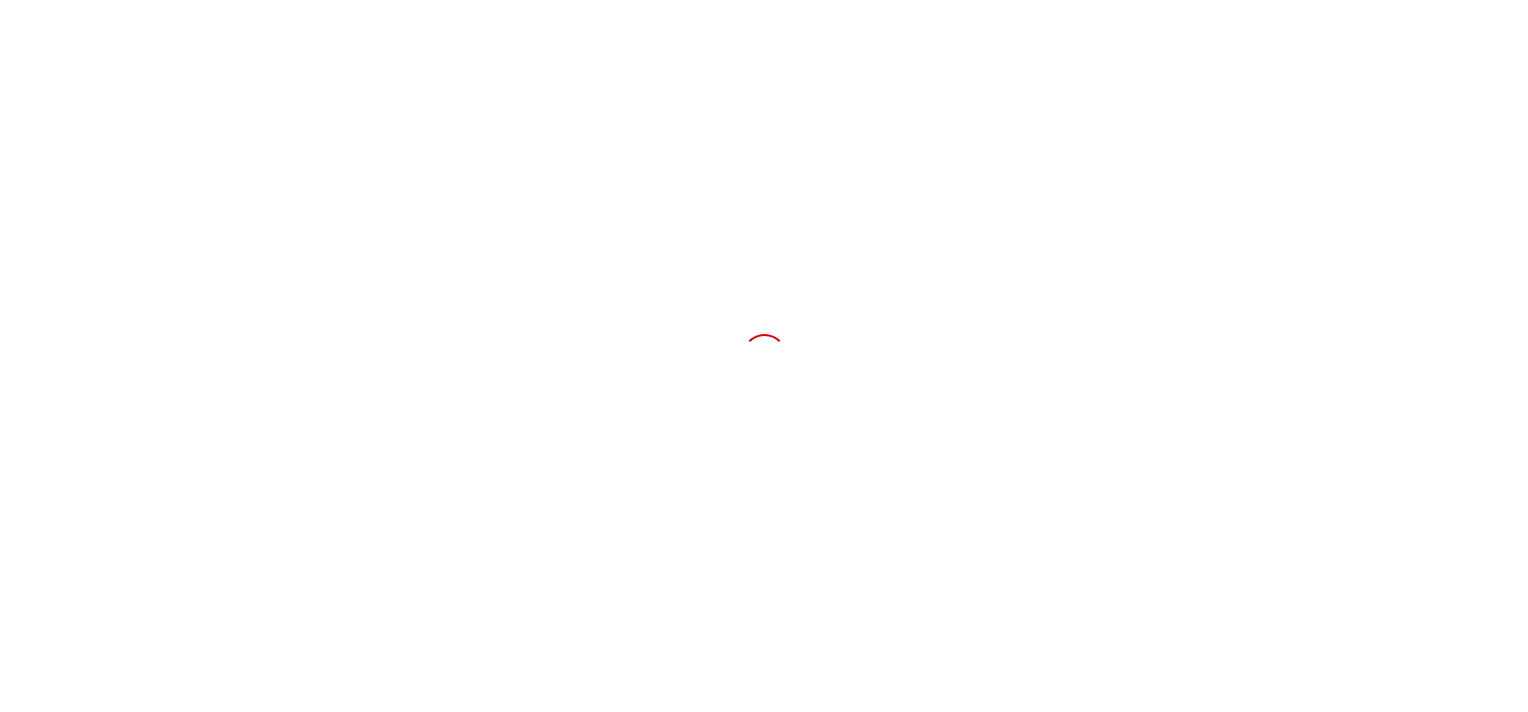 scroll, scrollTop: 0, scrollLeft: 0, axis: both 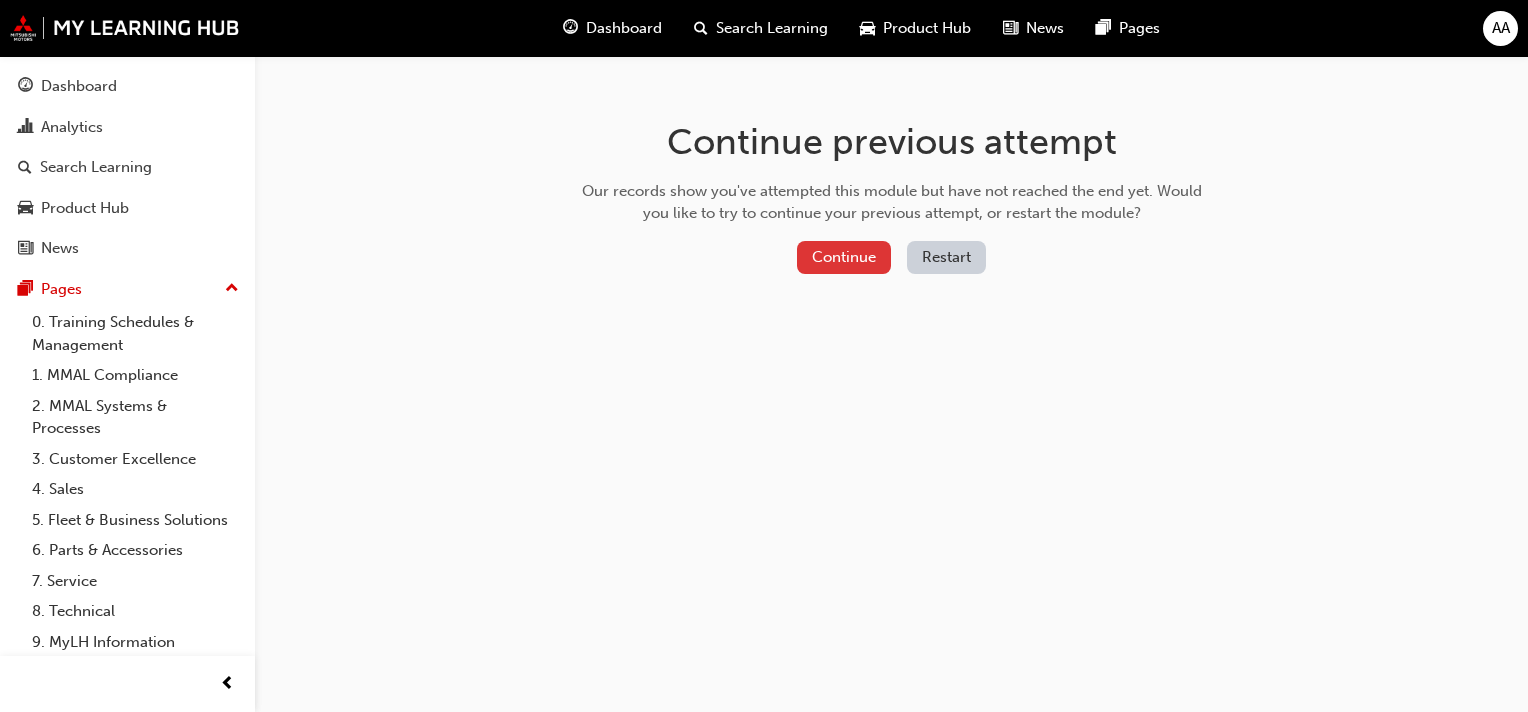 click on "Continue" at bounding box center (844, 257) 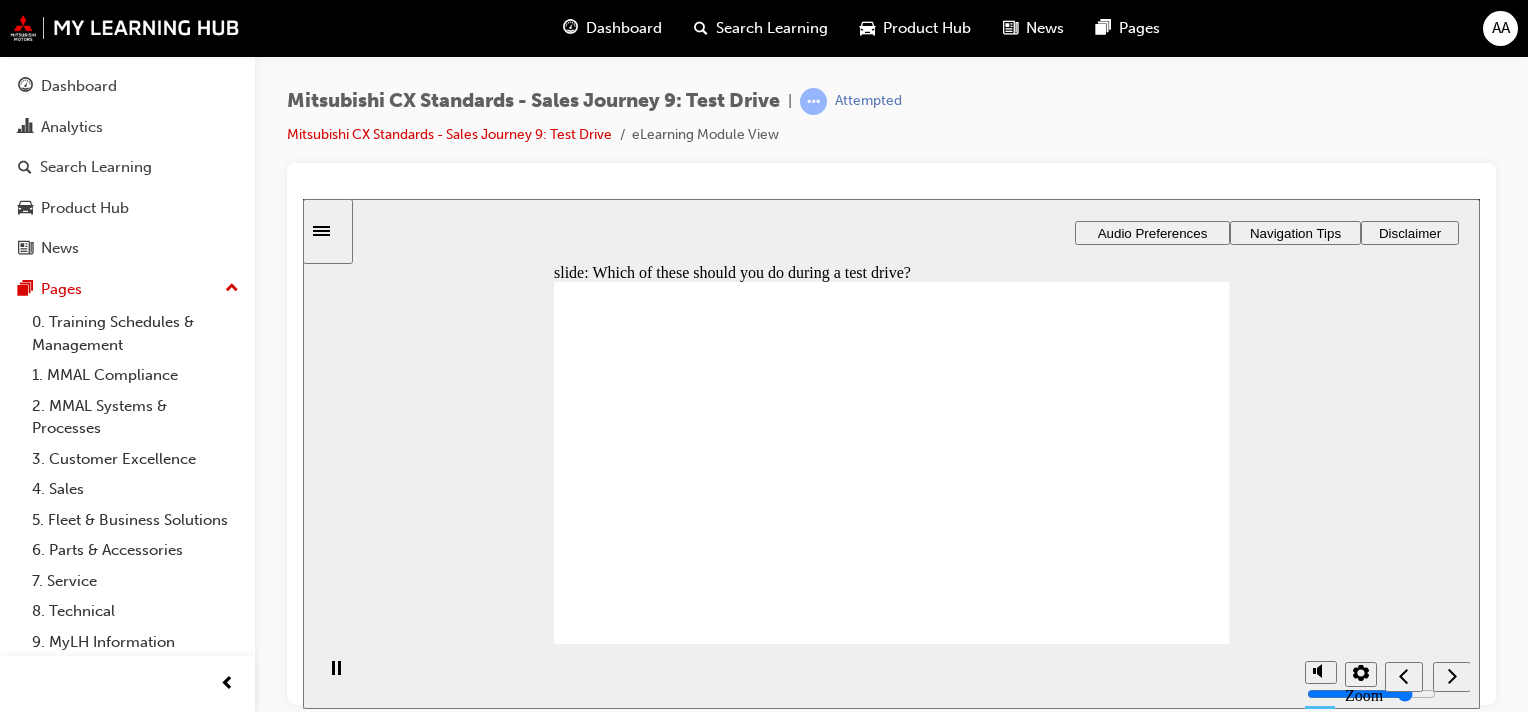 scroll, scrollTop: 0, scrollLeft: 0, axis: both 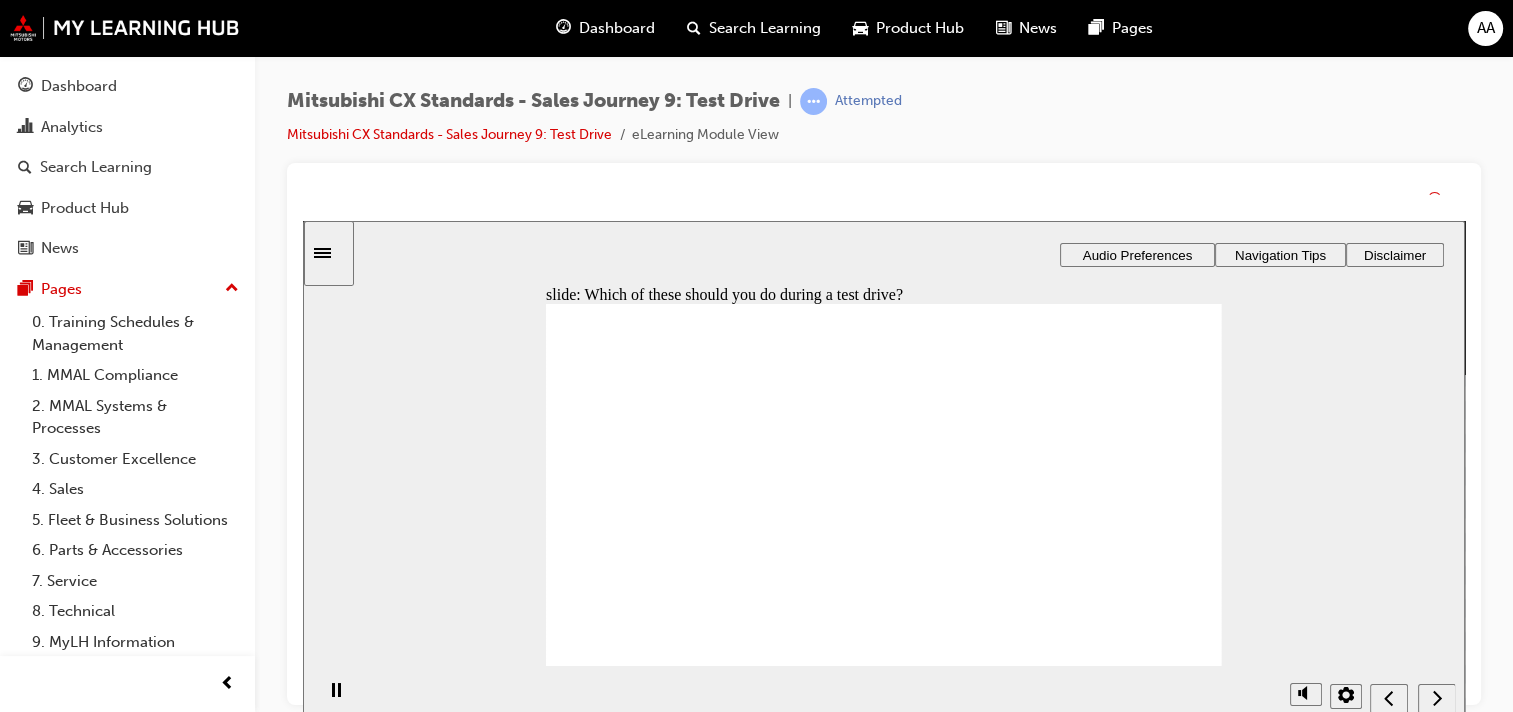 click 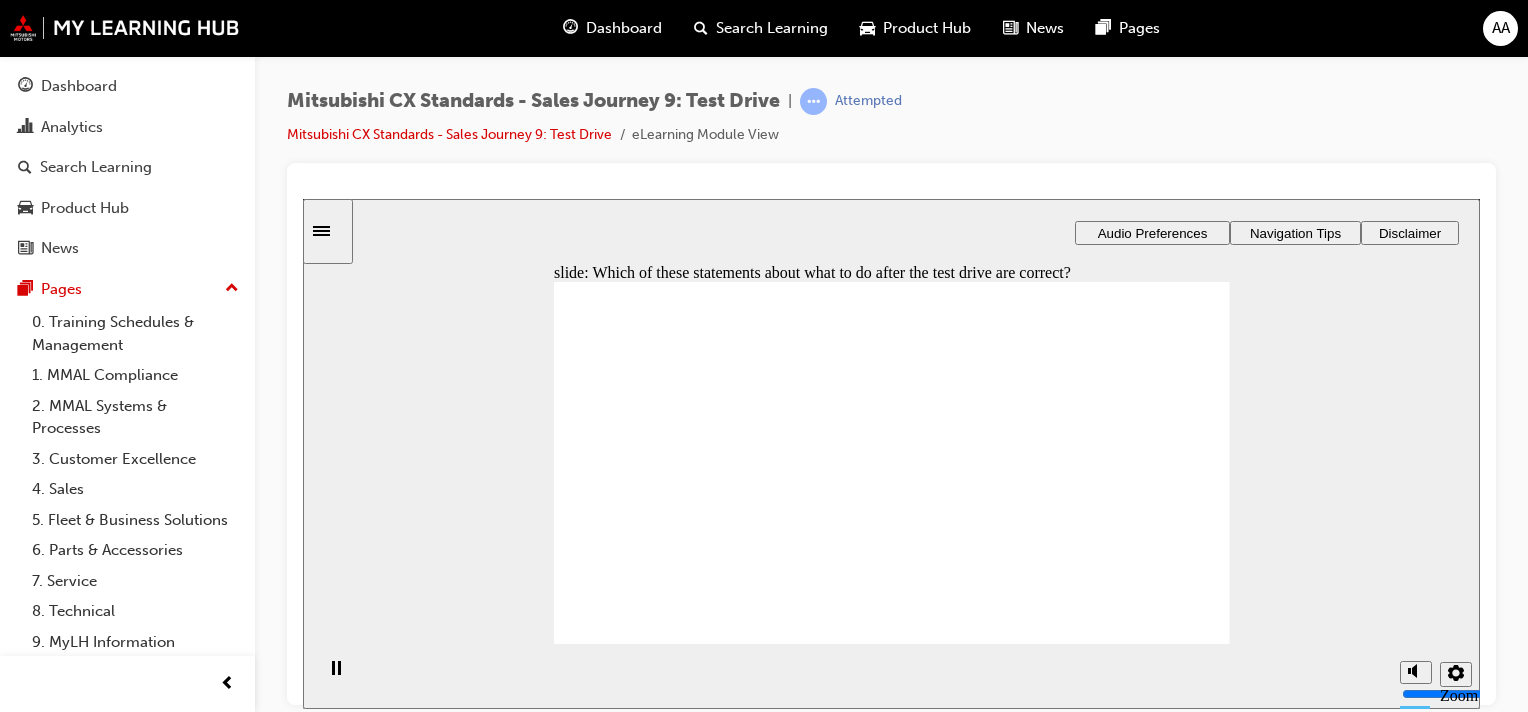 checkbox on "true" 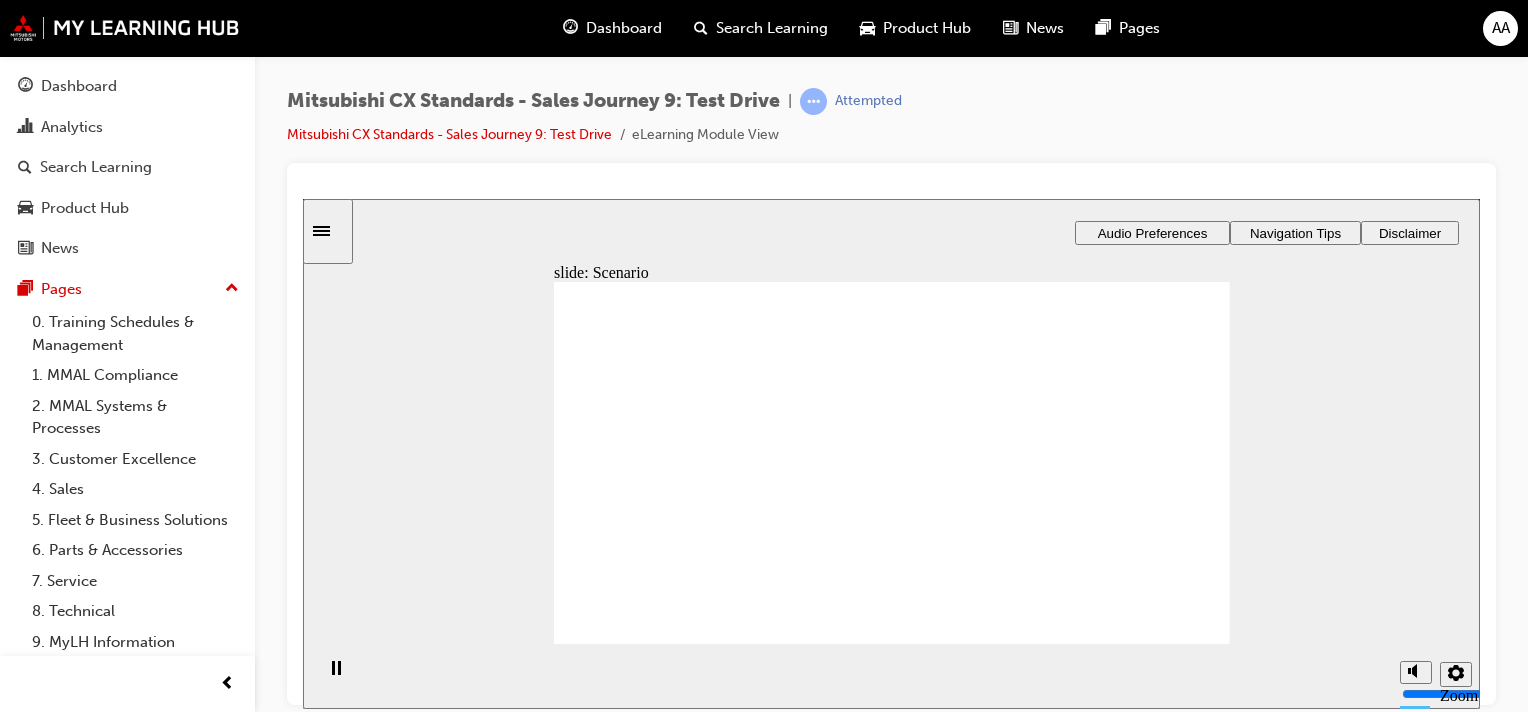 drag, startPoint x: 913, startPoint y: 426, endPoint x: 1073, endPoint y: 383, distance: 165.6774 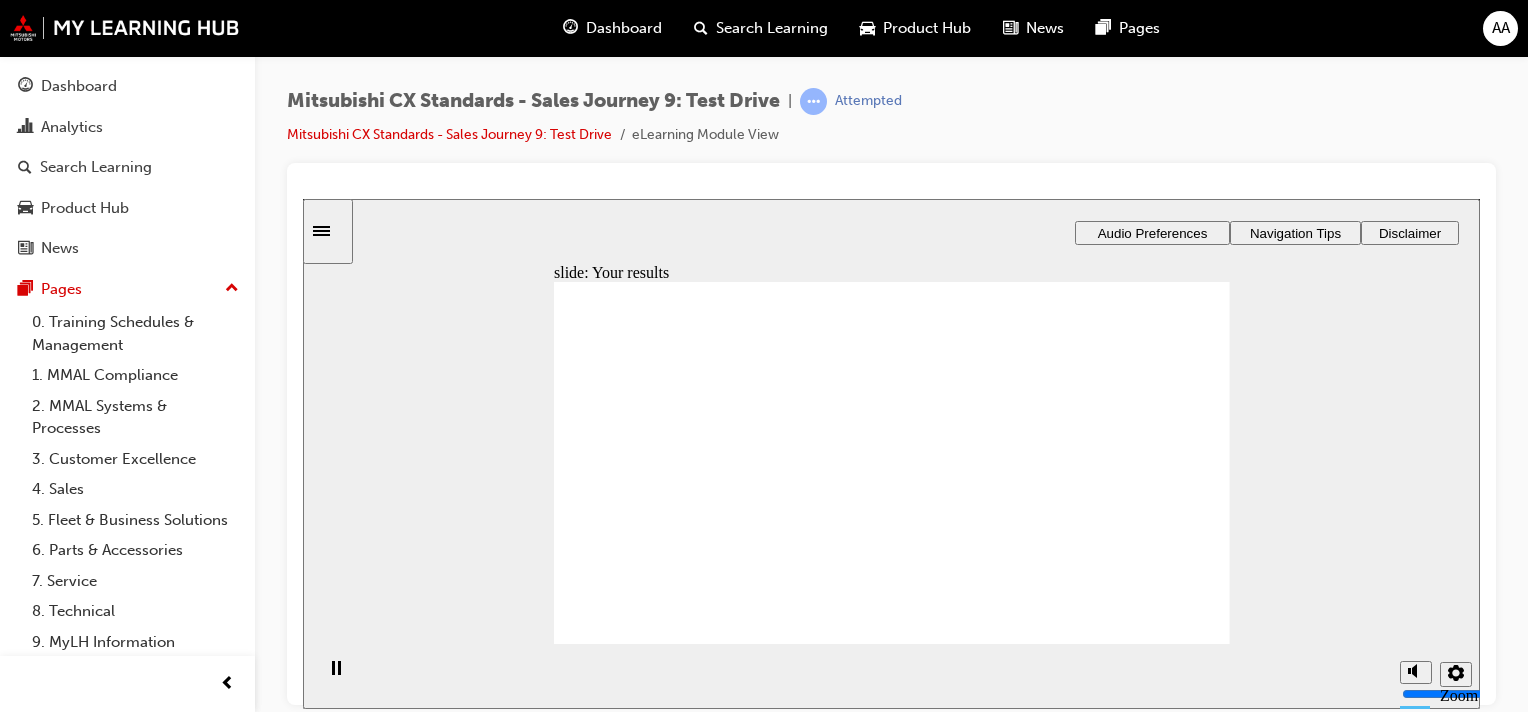 click 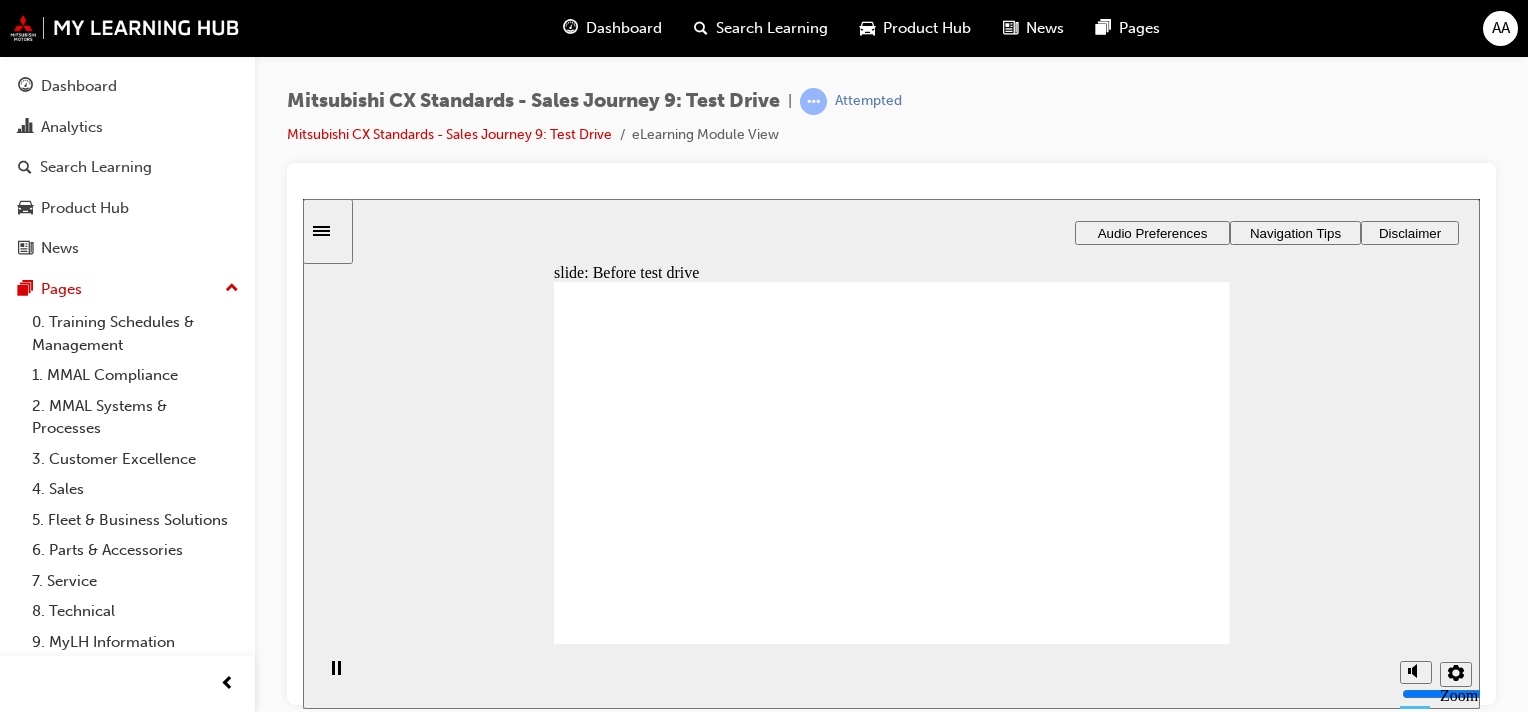 drag, startPoint x: 691, startPoint y: 510, endPoint x: 924, endPoint y: 433, distance: 245.39355 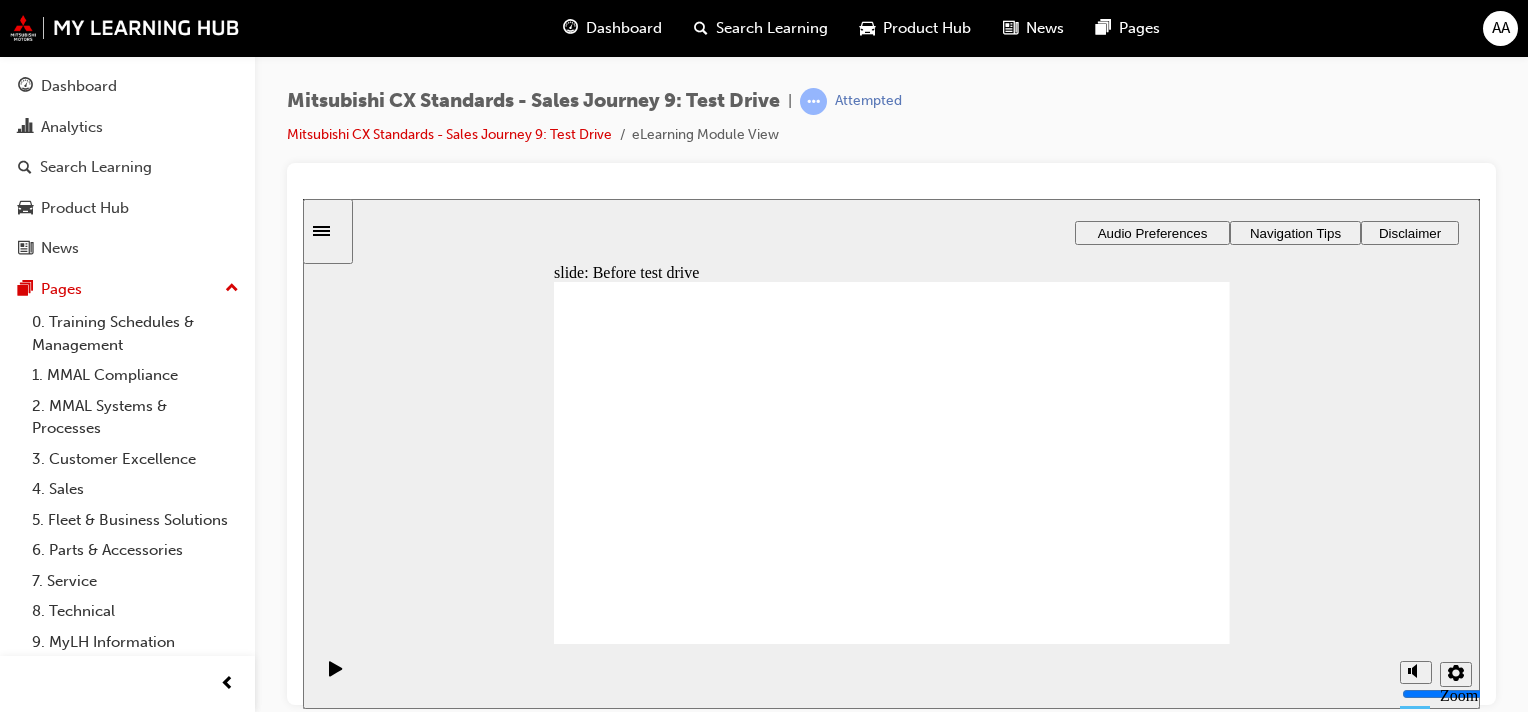 drag, startPoint x: 642, startPoint y: 508, endPoint x: 816, endPoint y: 454, distance: 182.18672 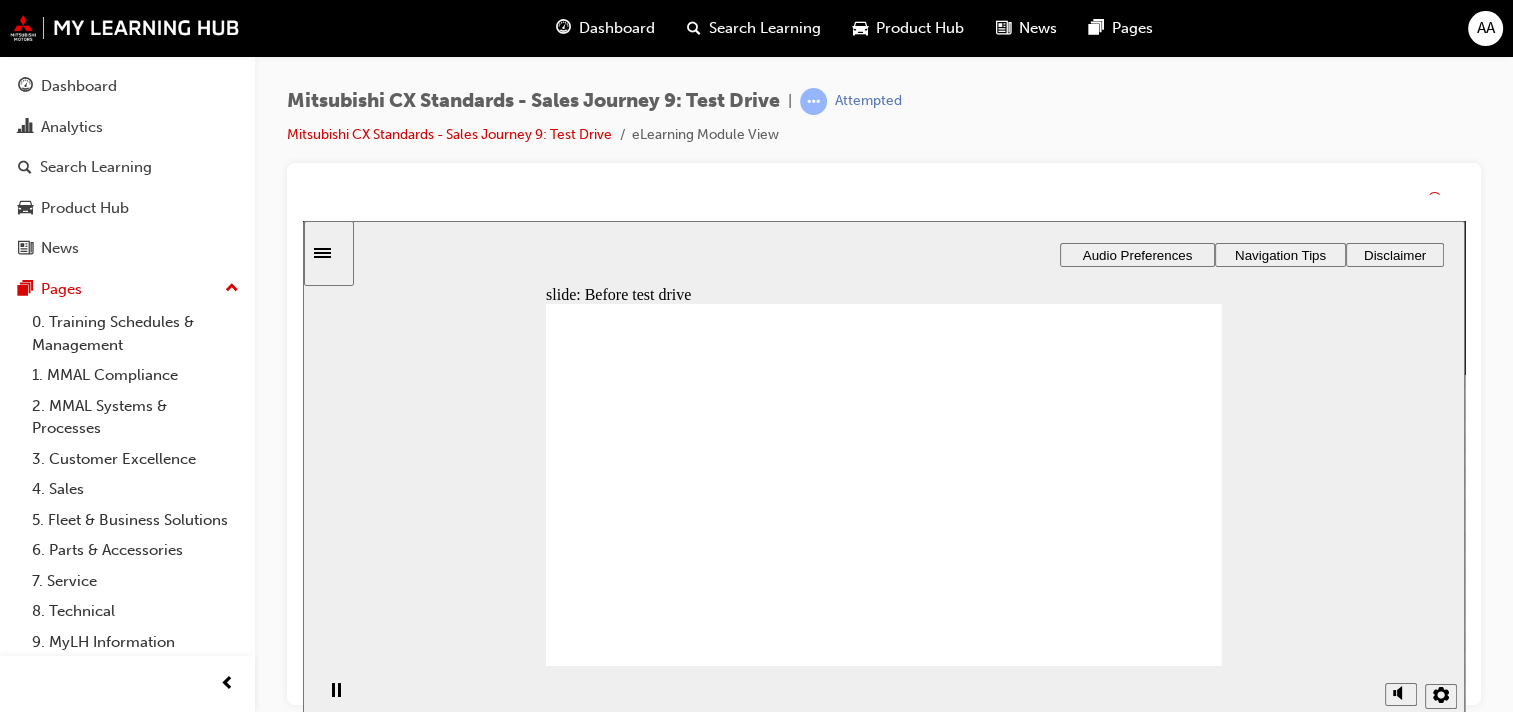 click 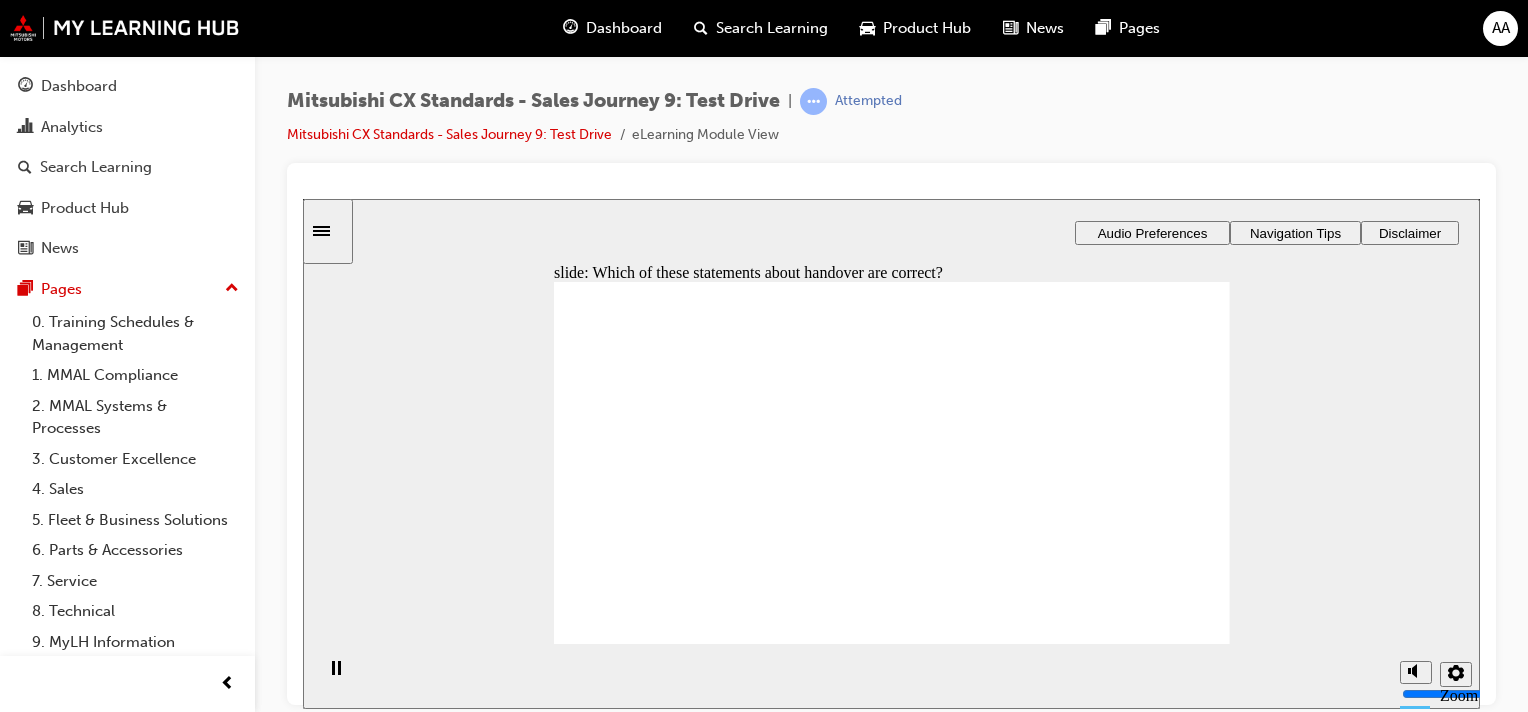 checkbox on "true" 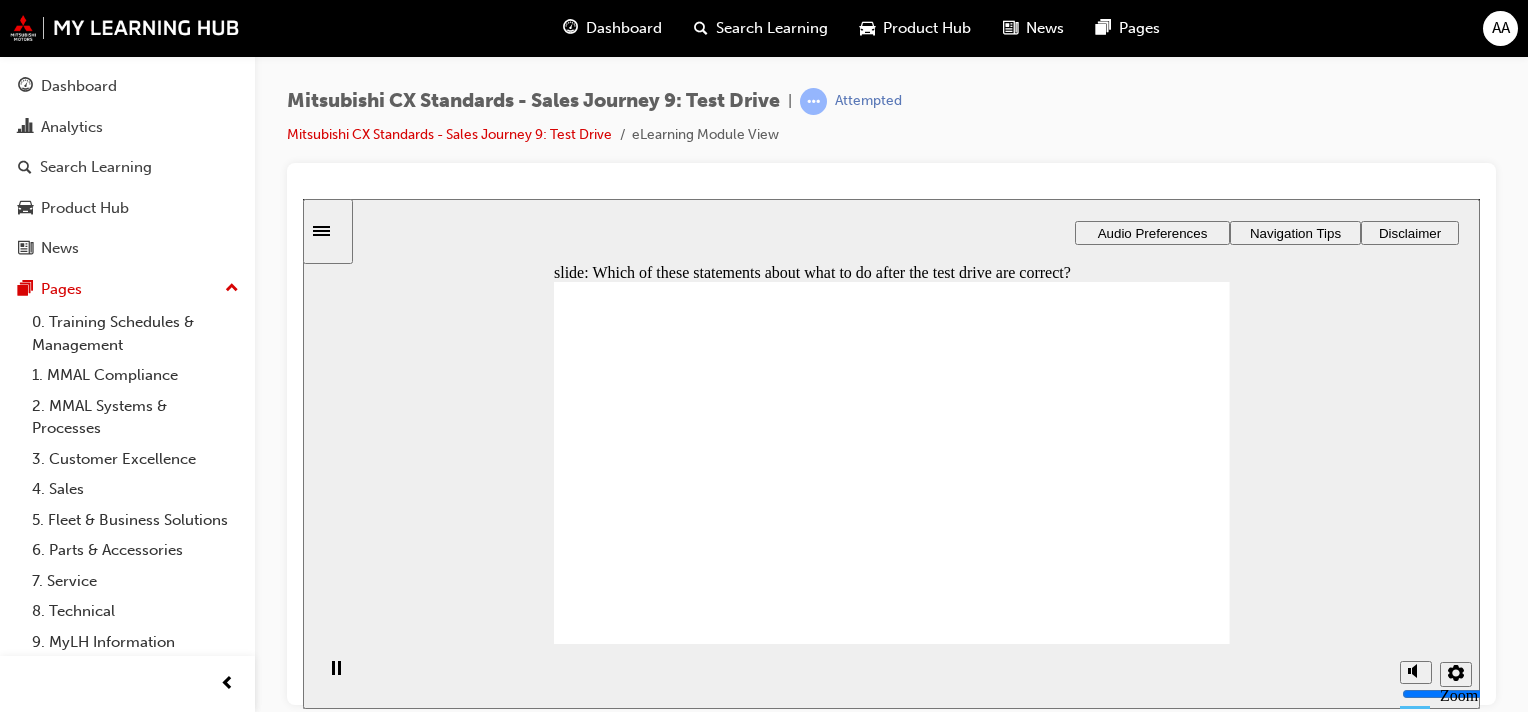 checkbox on "true" 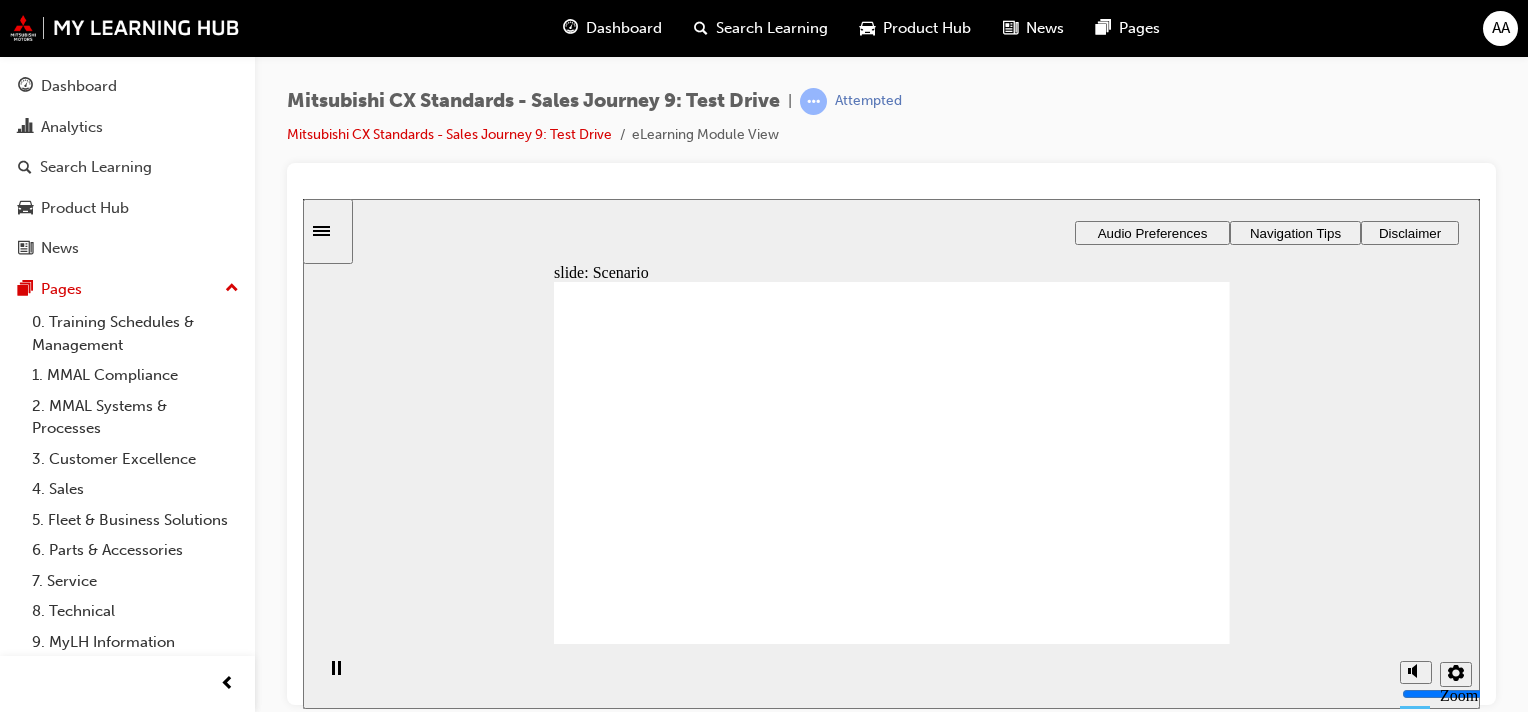drag, startPoint x: 972, startPoint y: 484, endPoint x: 1114, endPoint y: 372, distance: 180.85353 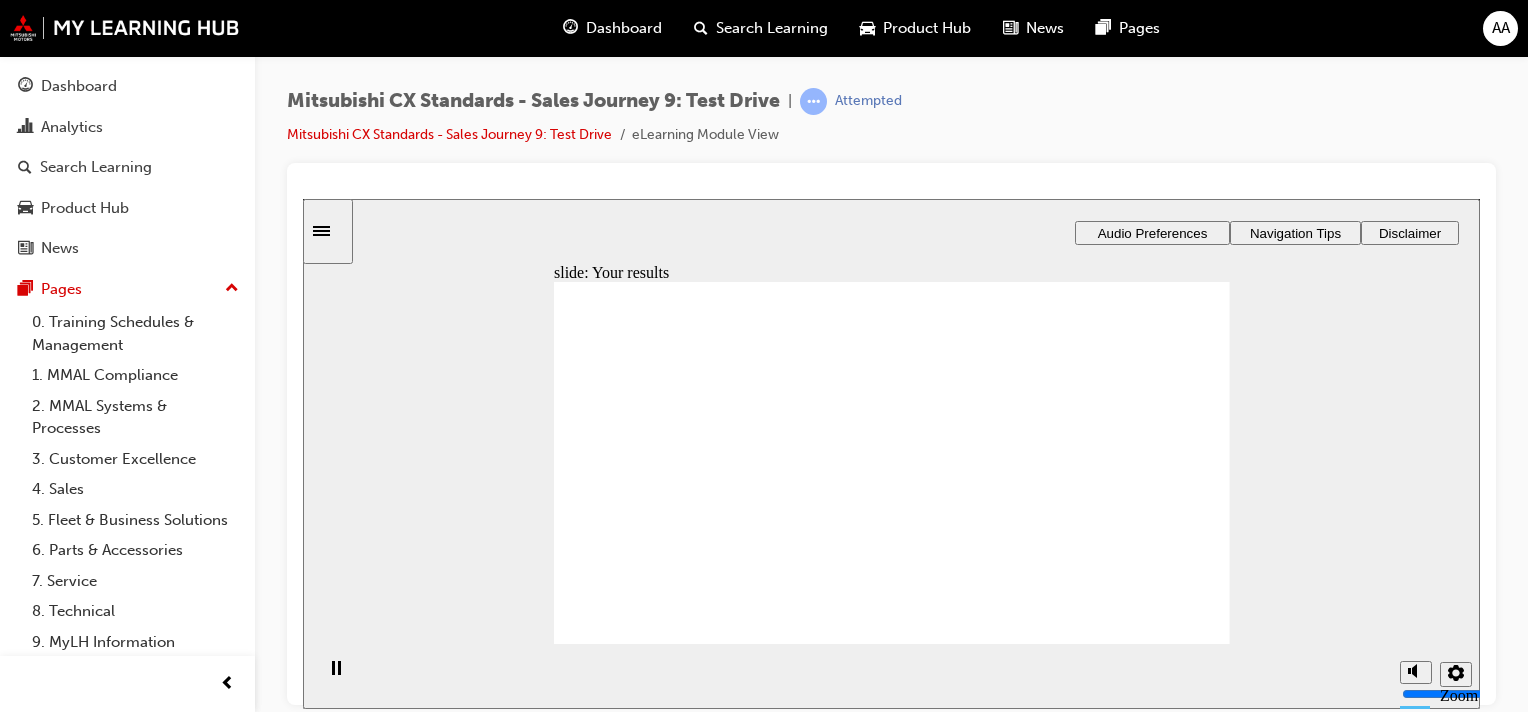 click 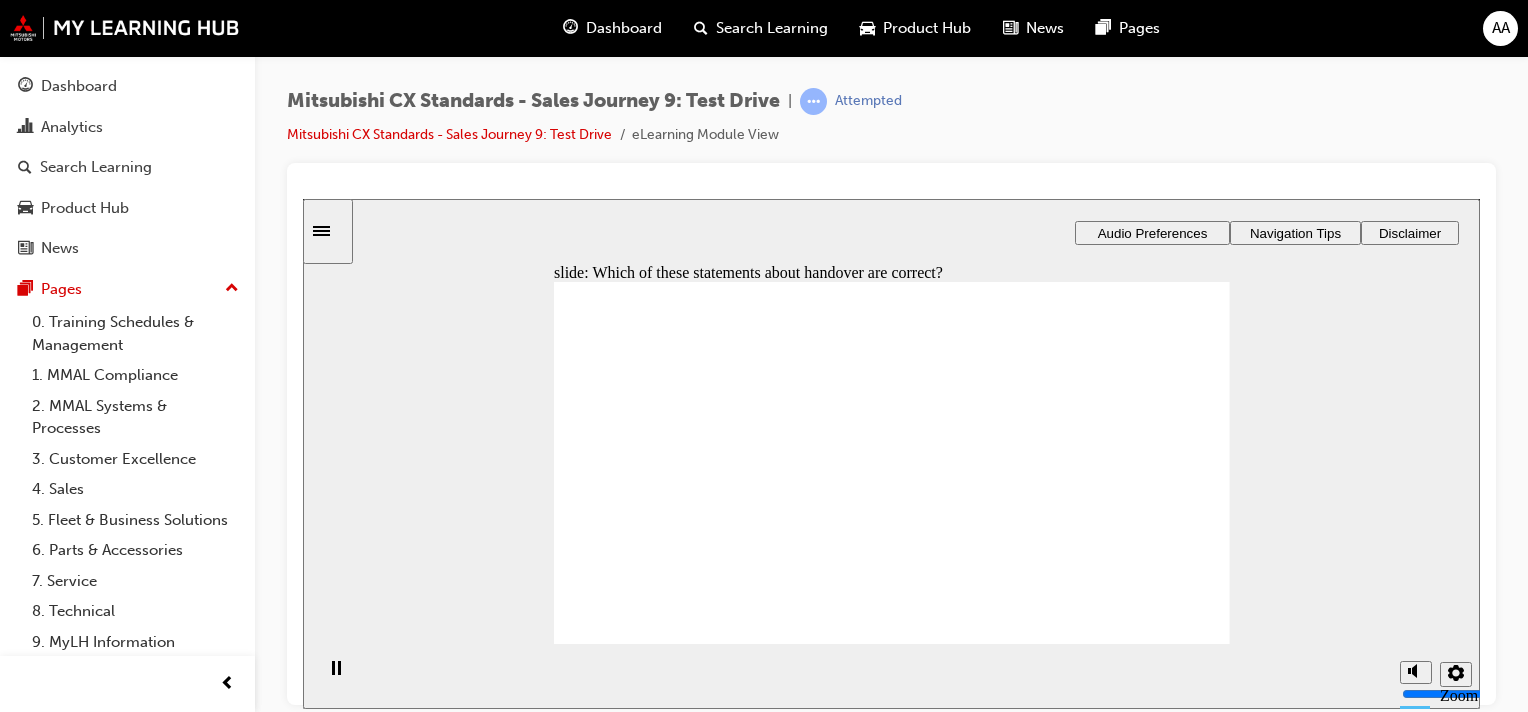 checkbox on "true" 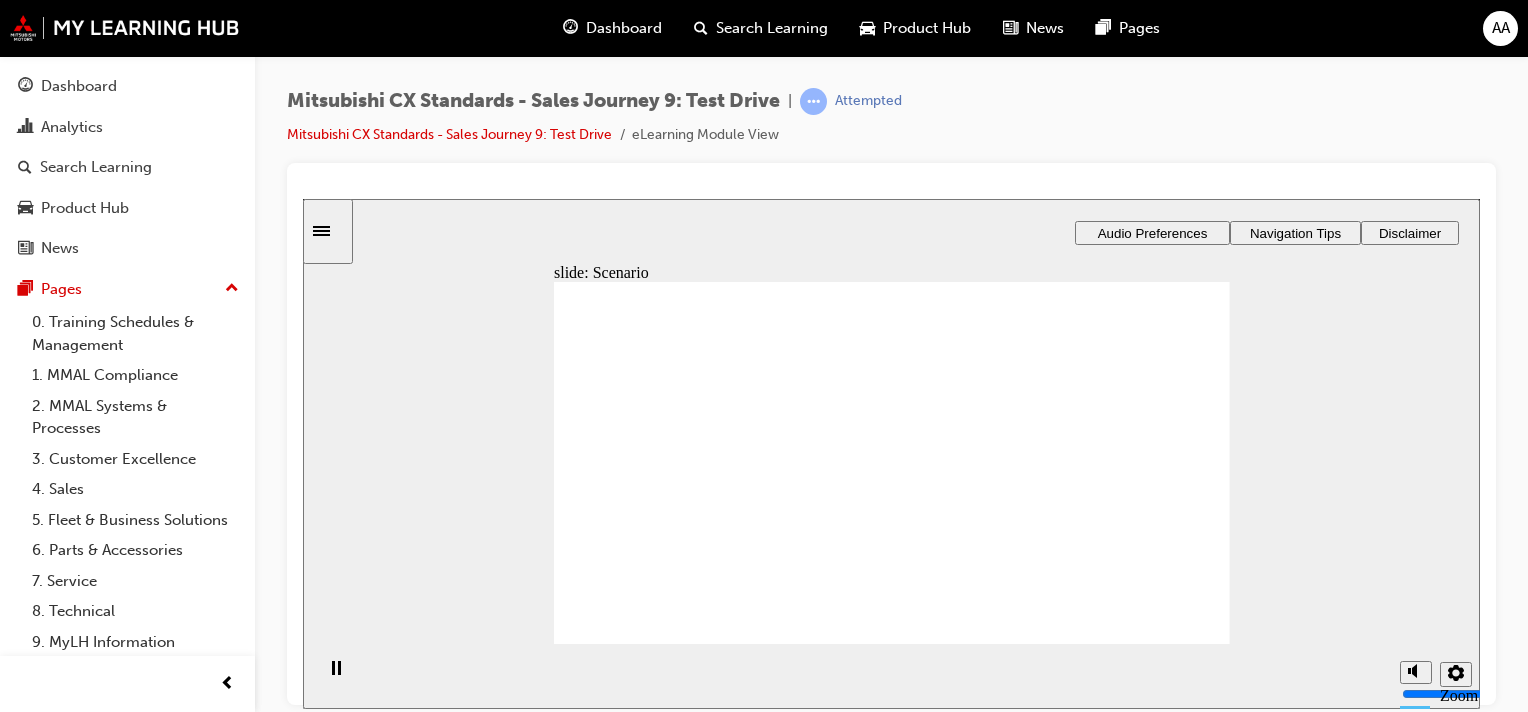 drag, startPoint x: 871, startPoint y: 563, endPoint x: 1100, endPoint y: 390, distance: 287.00174 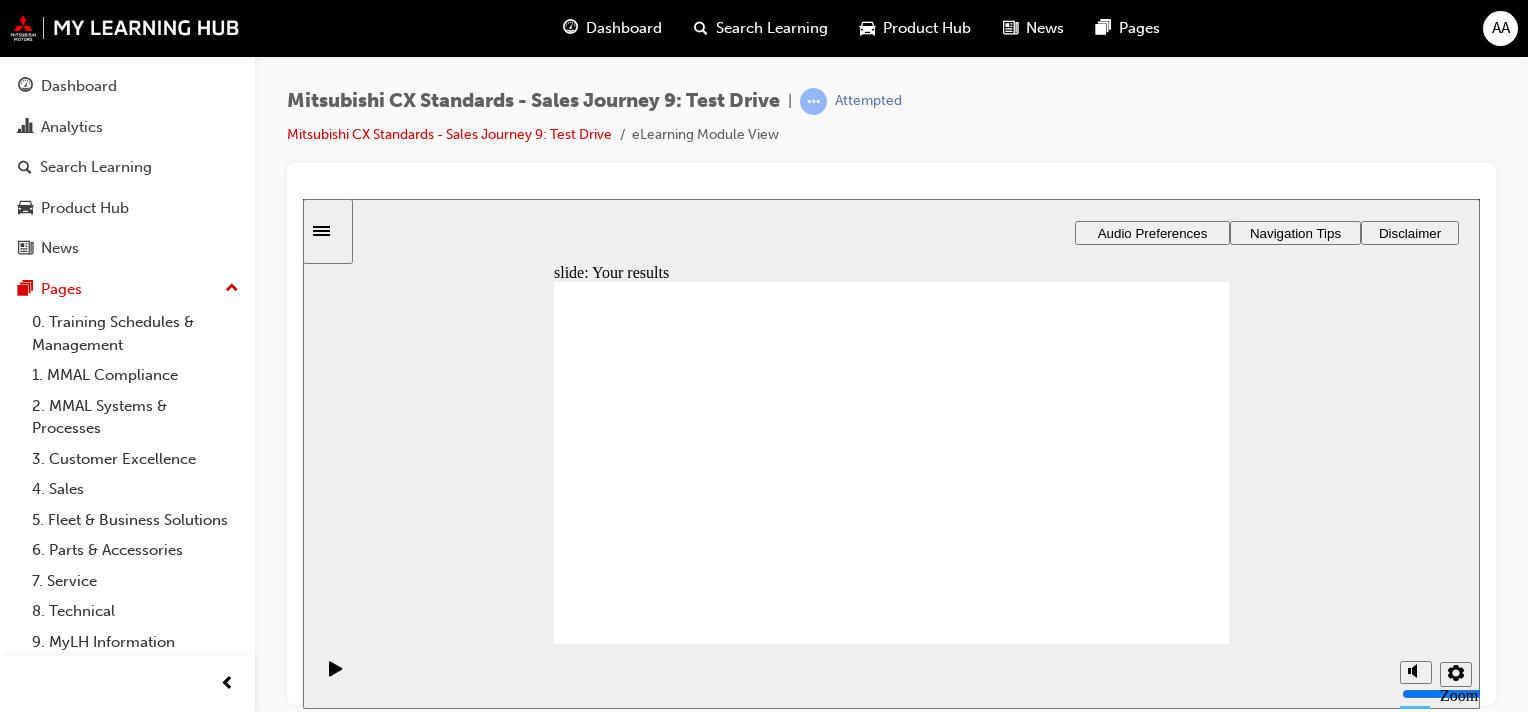 click 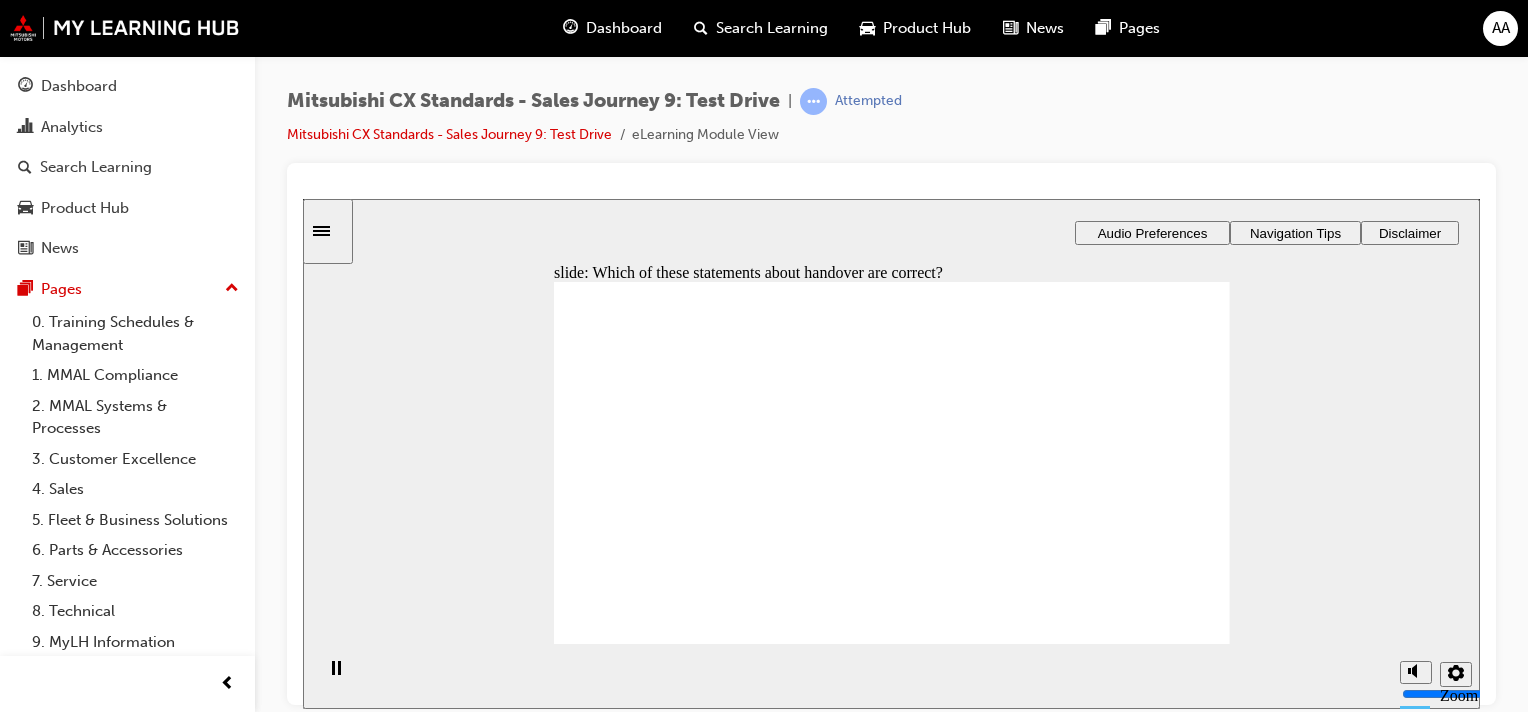 checkbox on "true" 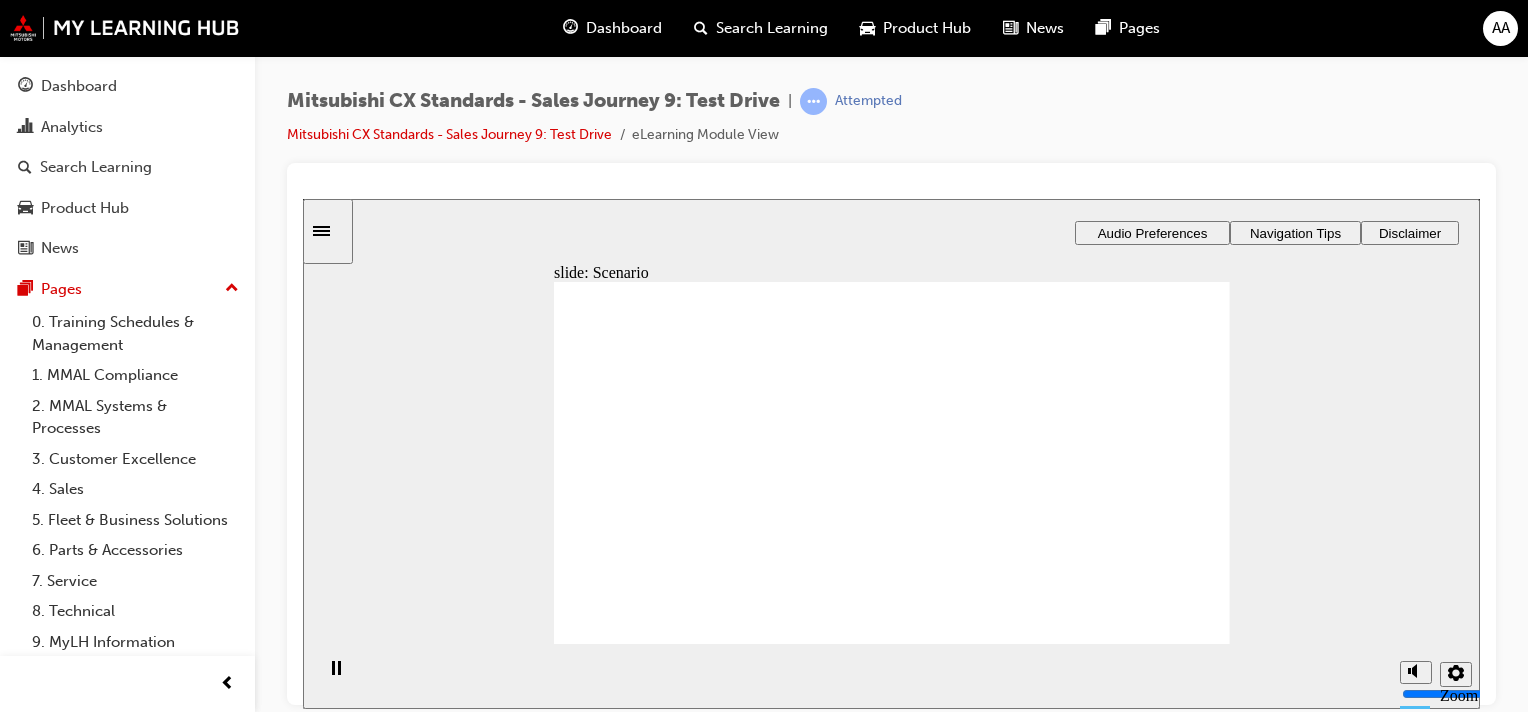 drag, startPoint x: 876, startPoint y: 552, endPoint x: 1070, endPoint y: 370, distance: 266.0075 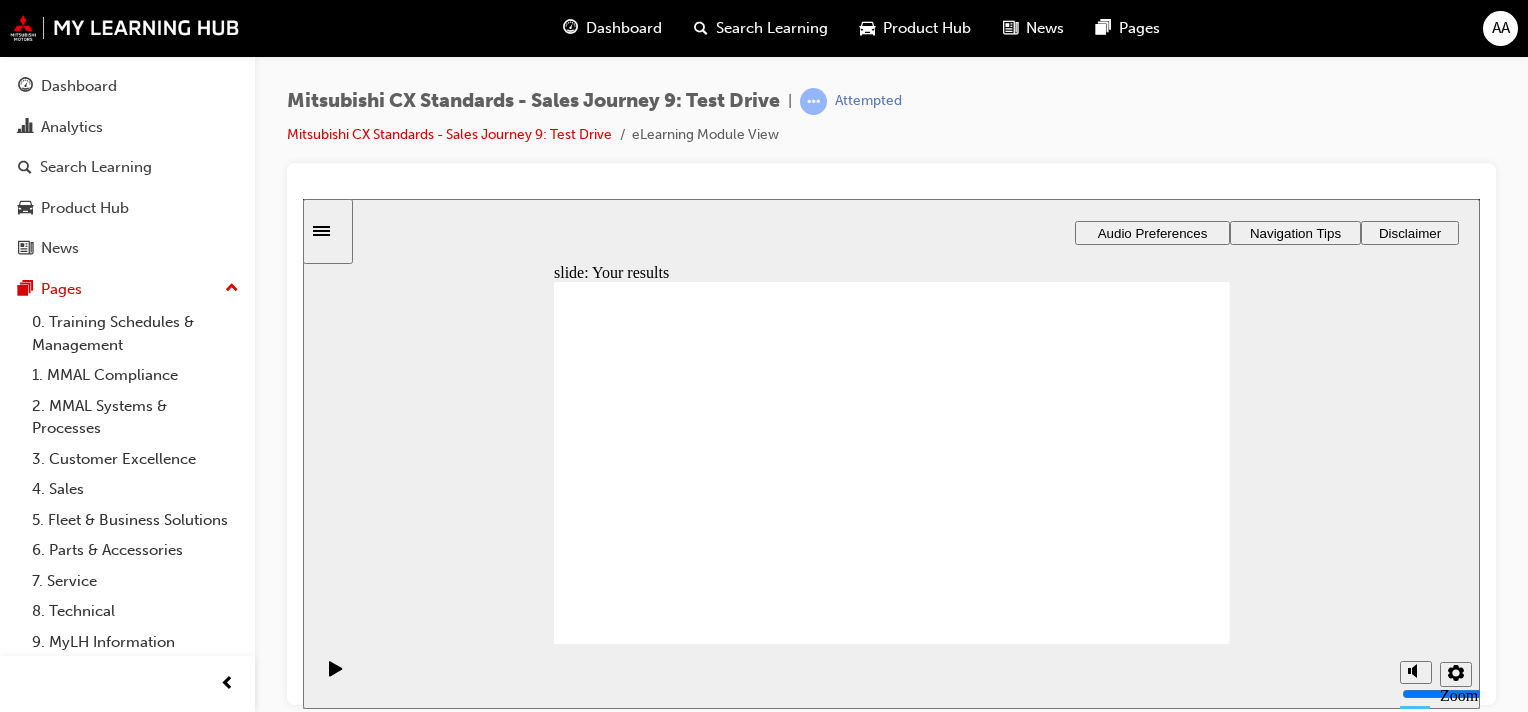 click 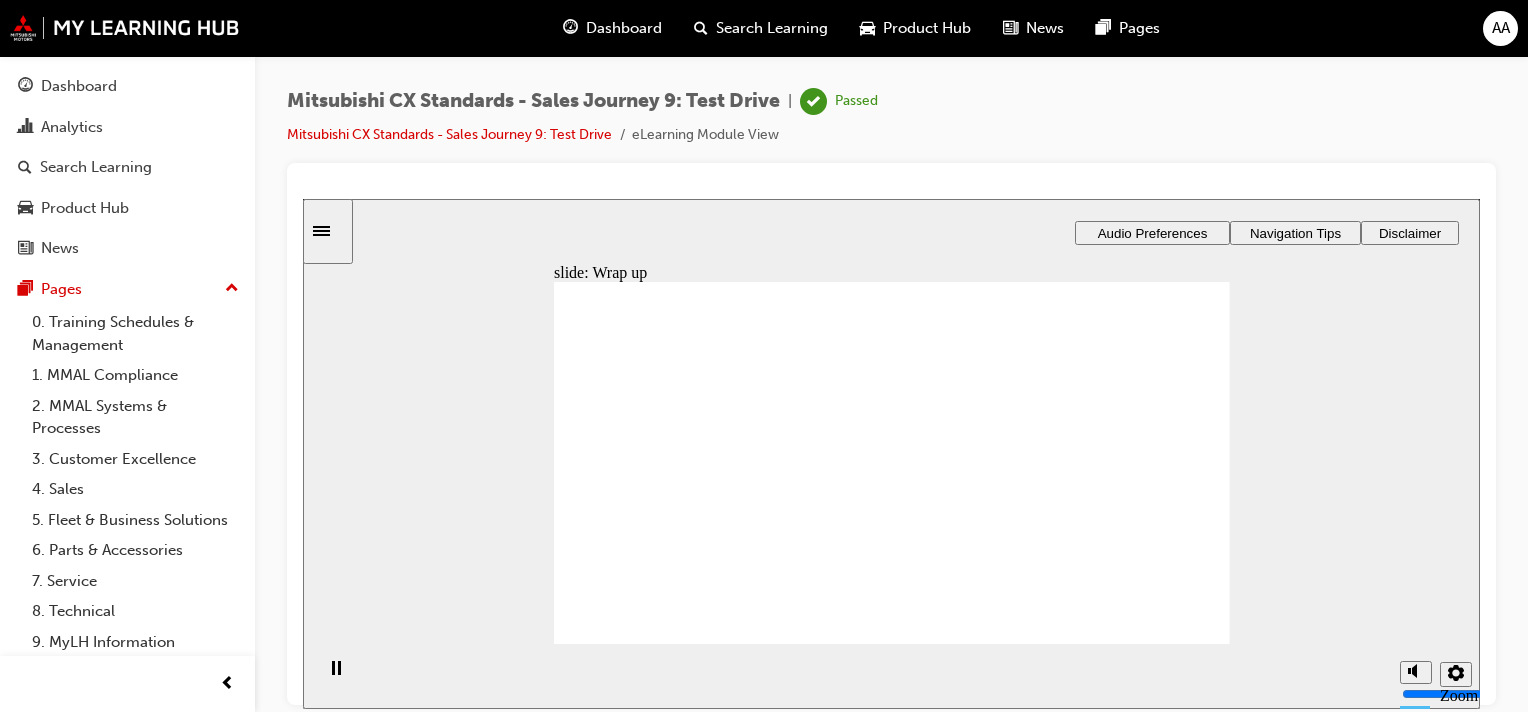 click 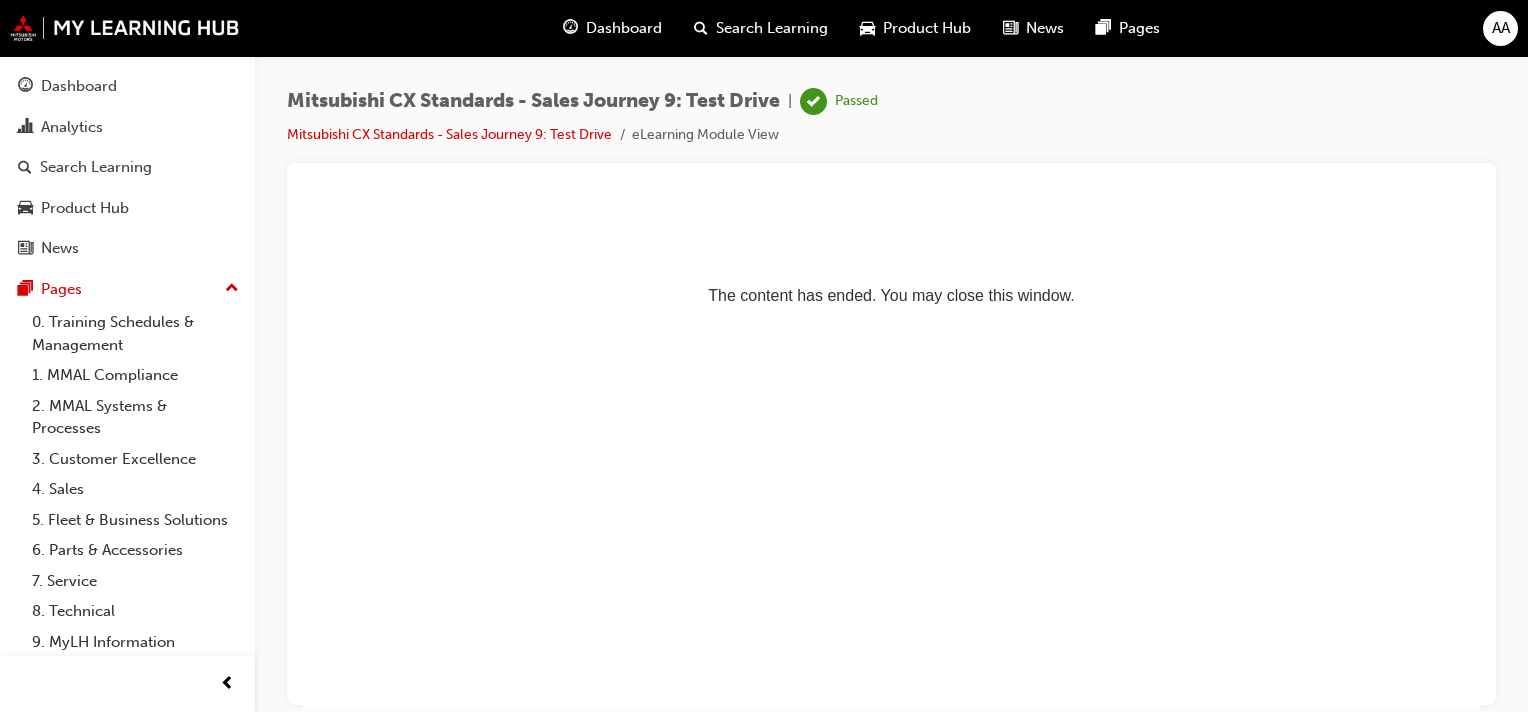scroll, scrollTop: 0, scrollLeft: 0, axis: both 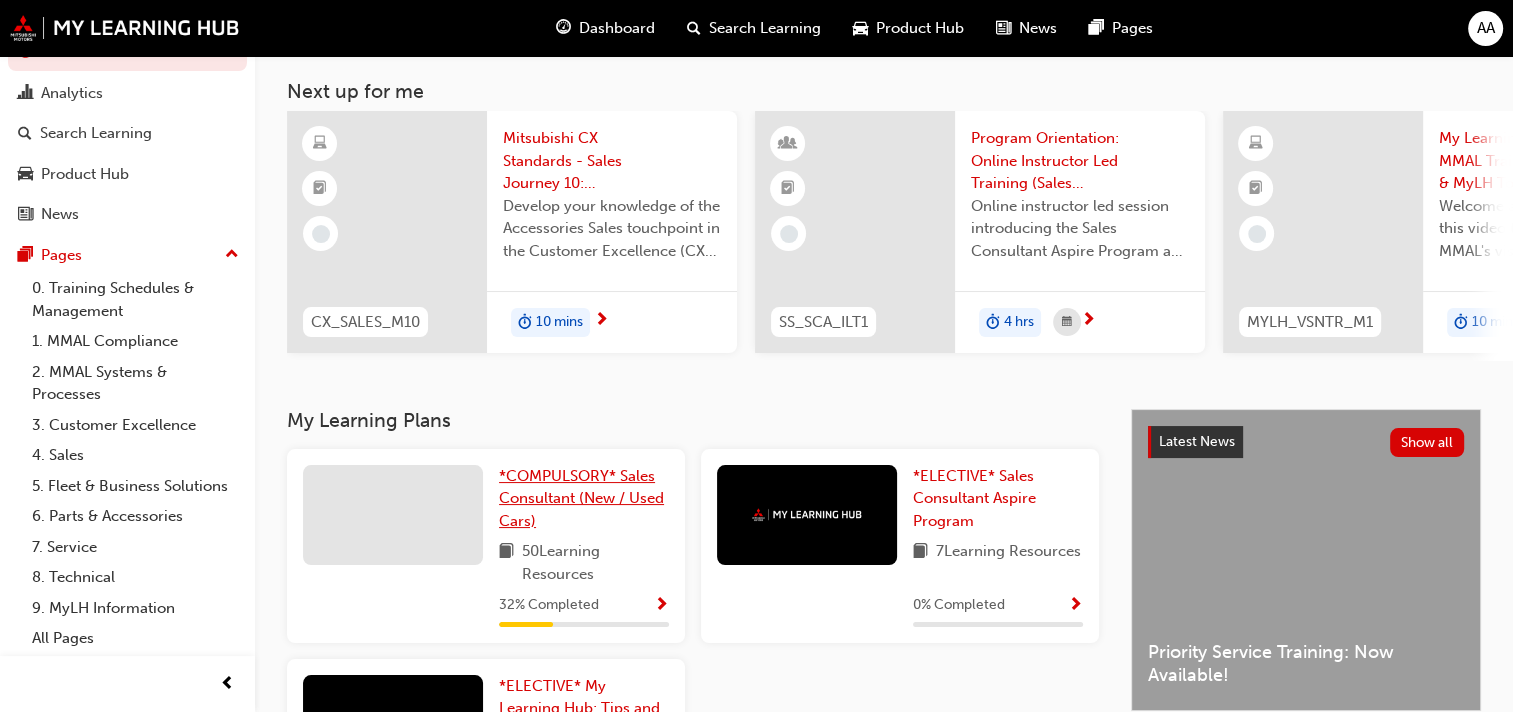 click on "*COMPULSORY* Sales Consultant (New / Used Cars)" at bounding box center [584, 499] 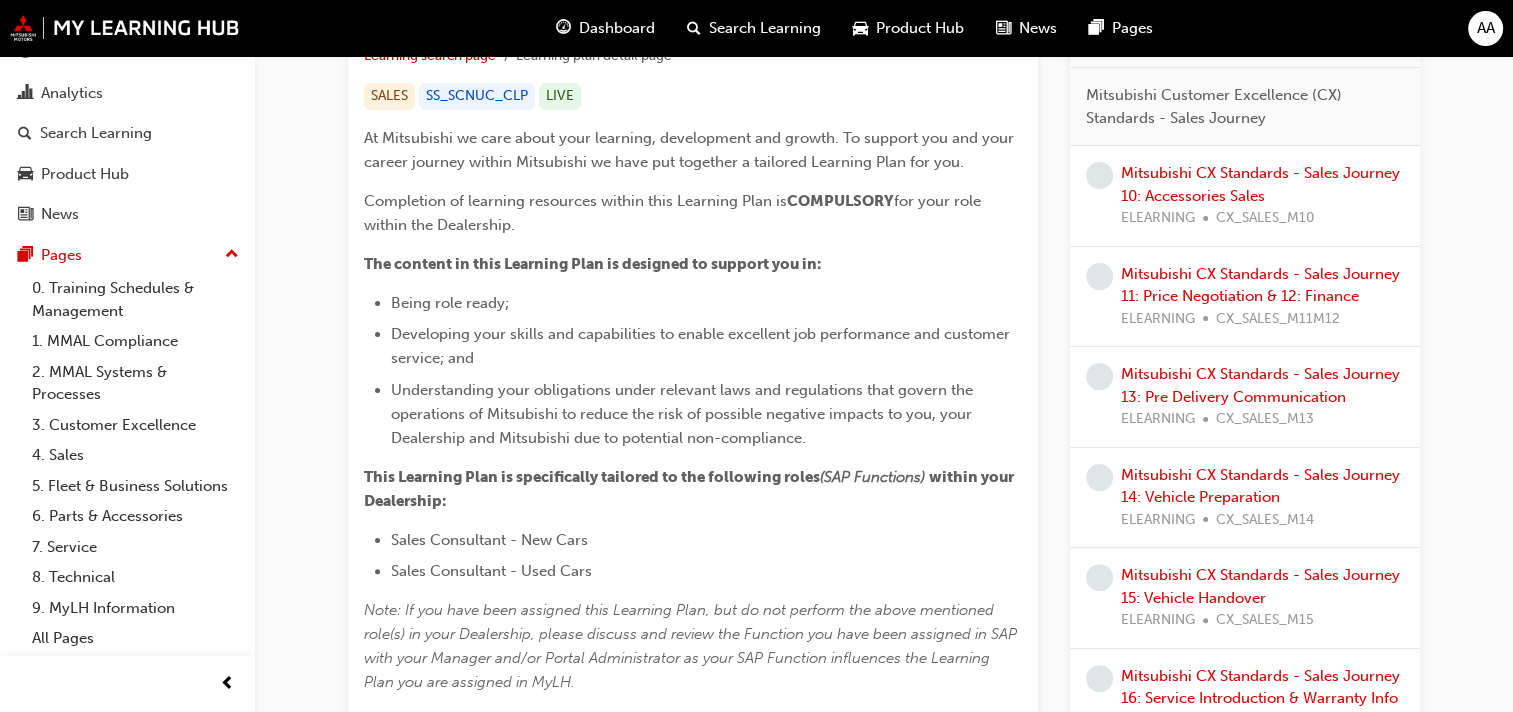 scroll, scrollTop: 0, scrollLeft: 0, axis: both 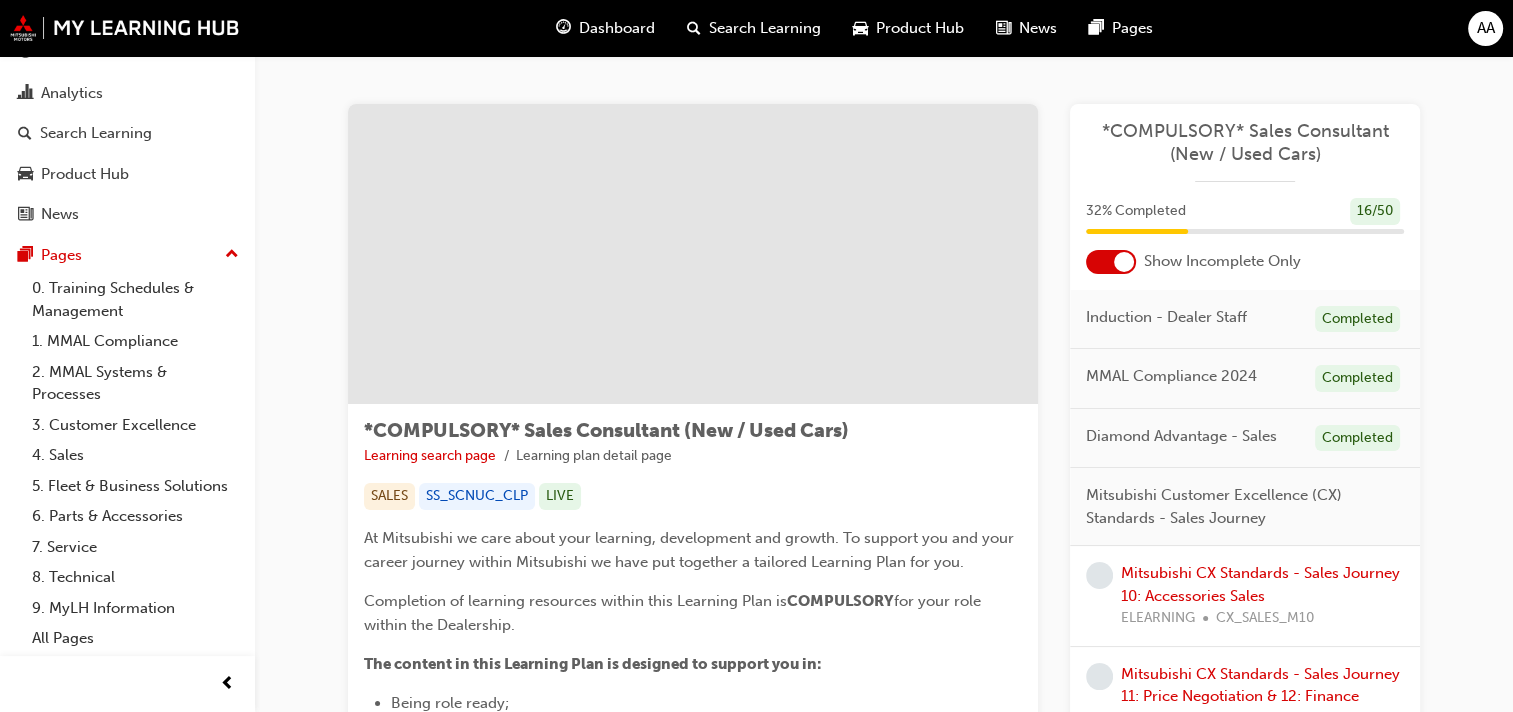 click at bounding box center (1124, 262) 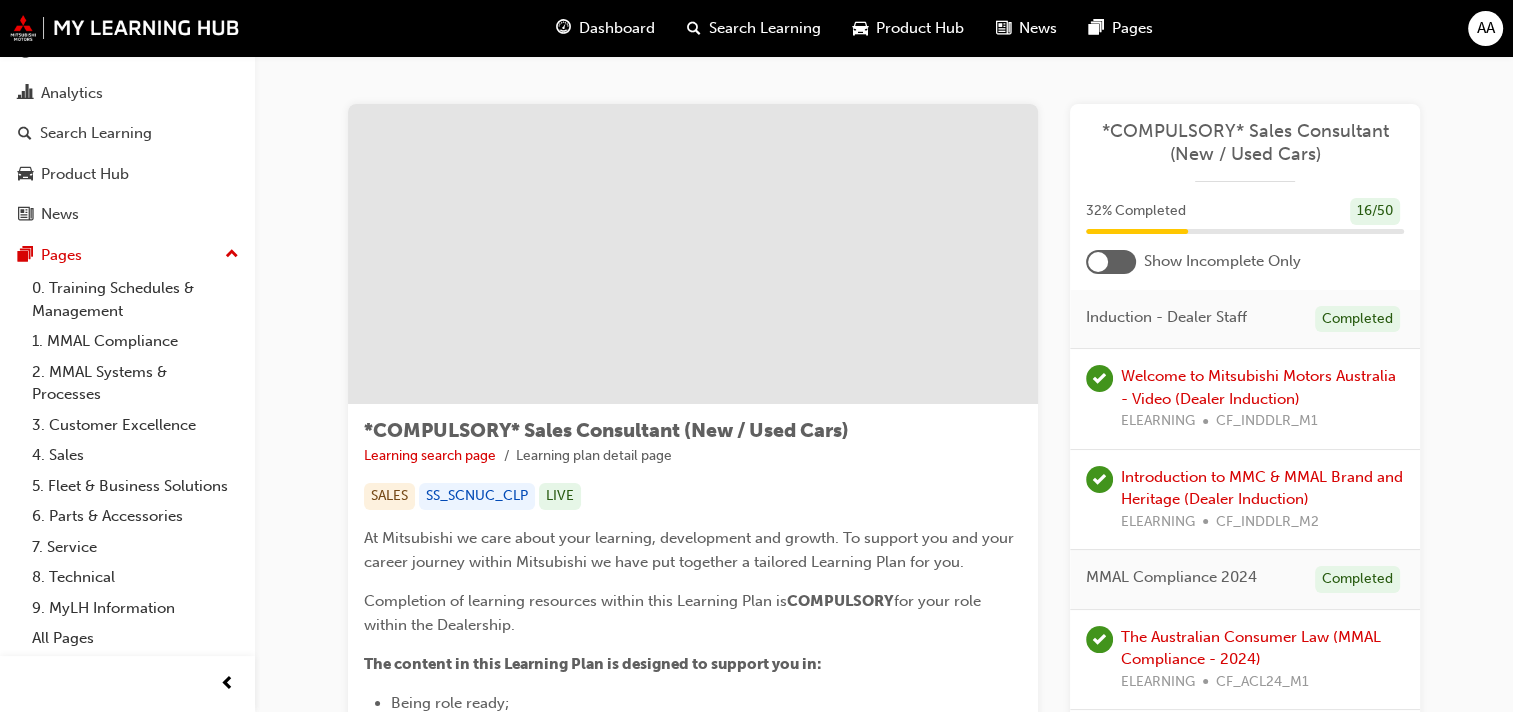 click at bounding box center (1098, 262) 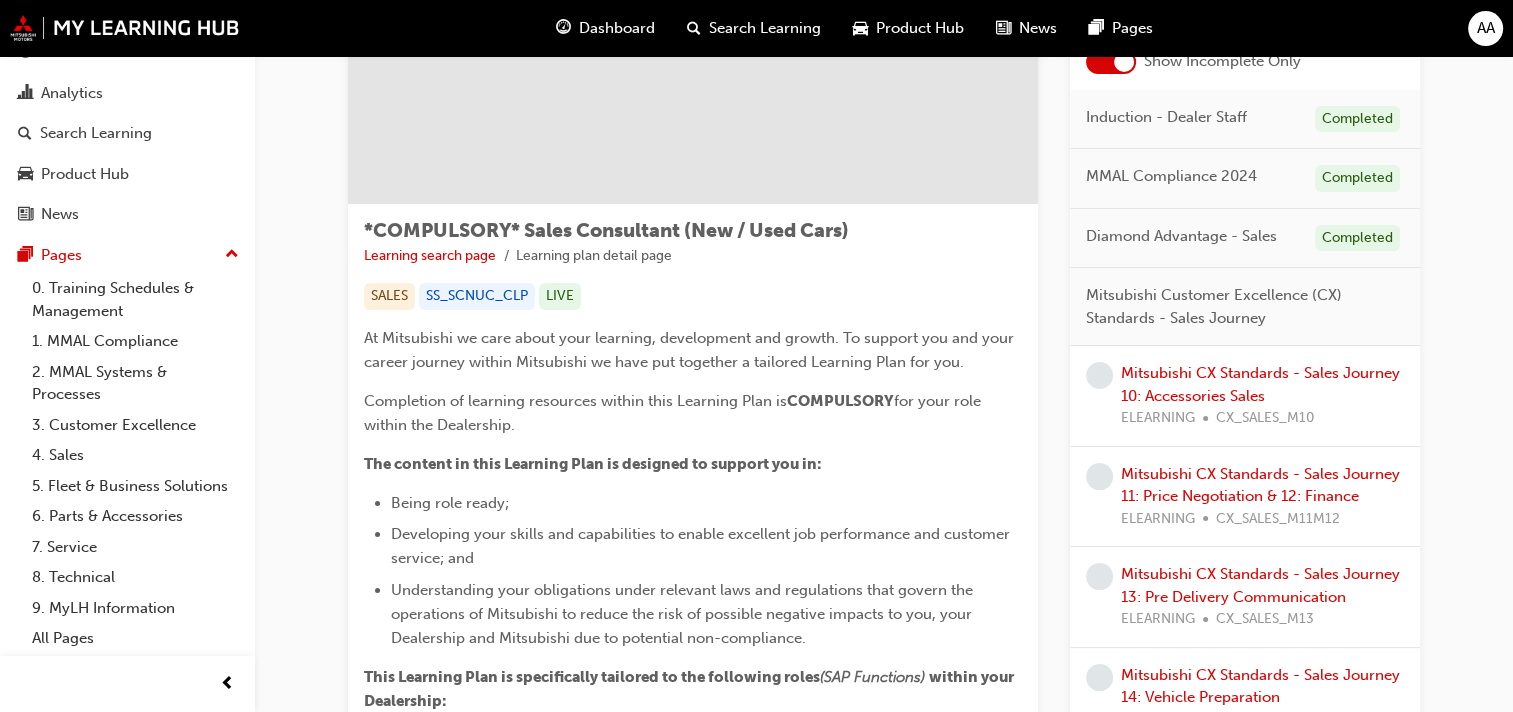 scroll, scrollTop: 0, scrollLeft: 0, axis: both 